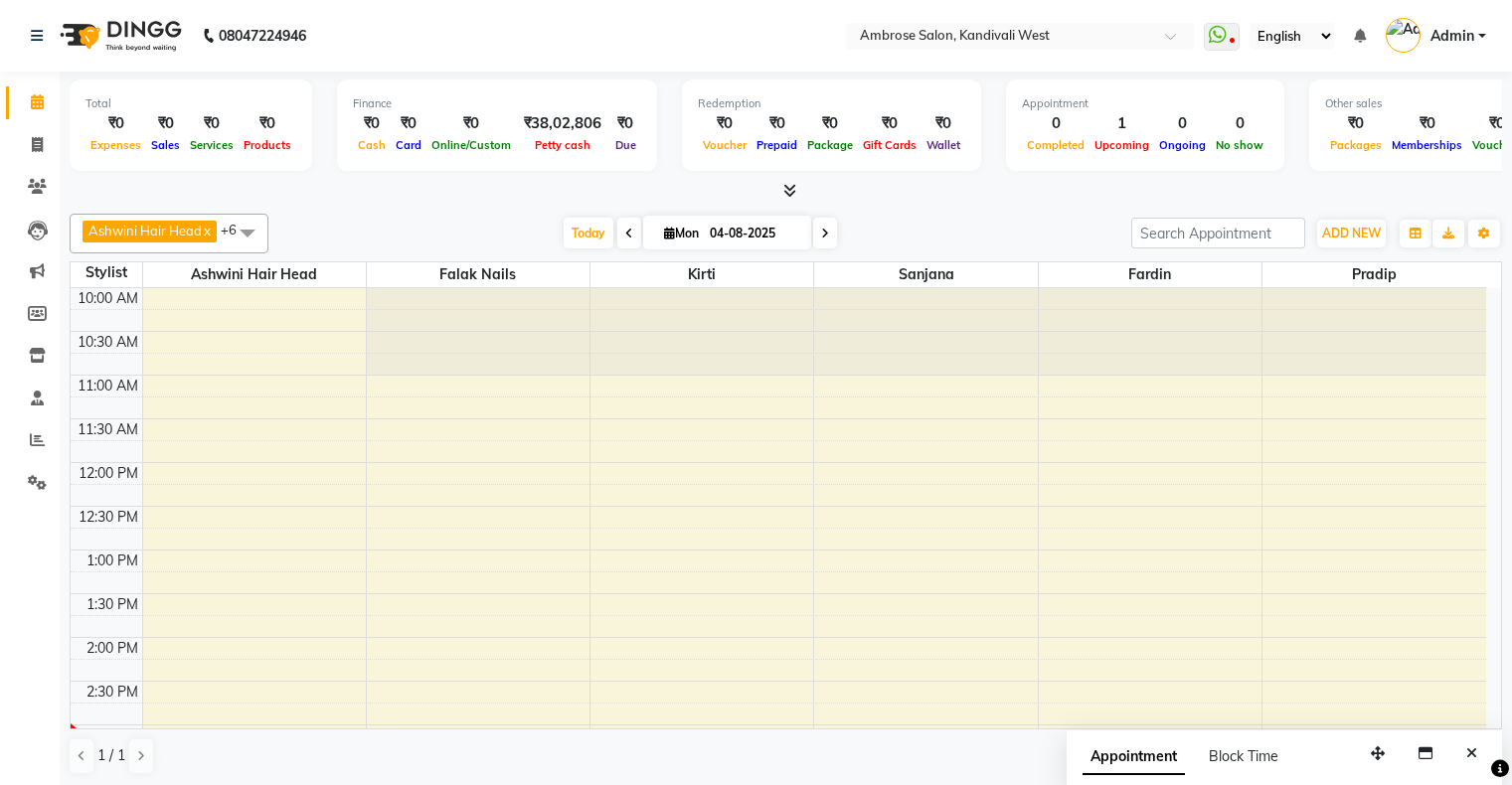 scroll, scrollTop: 0, scrollLeft: 0, axis: both 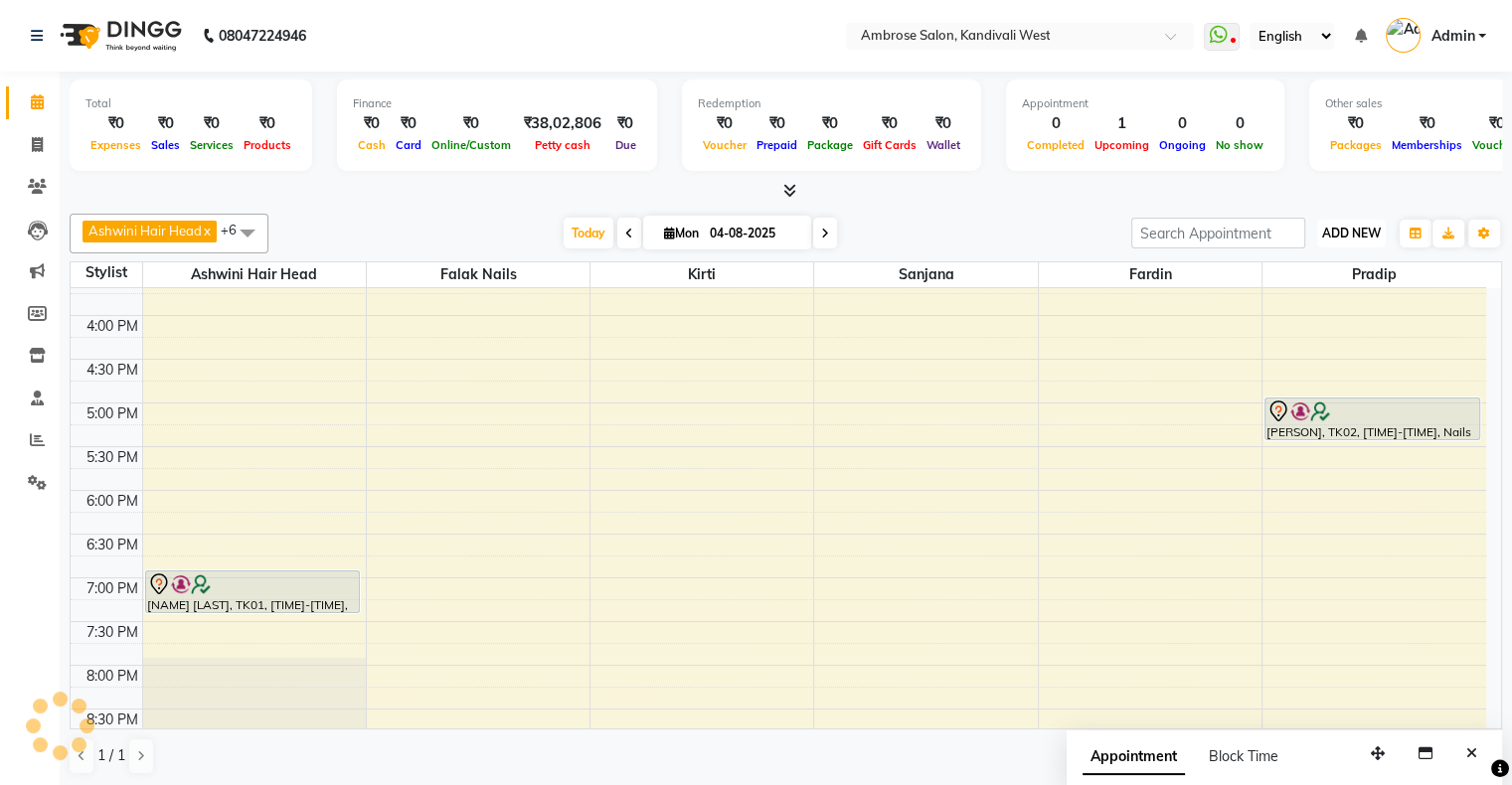 click on "ADD NEW" at bounding box center [1351, 233] 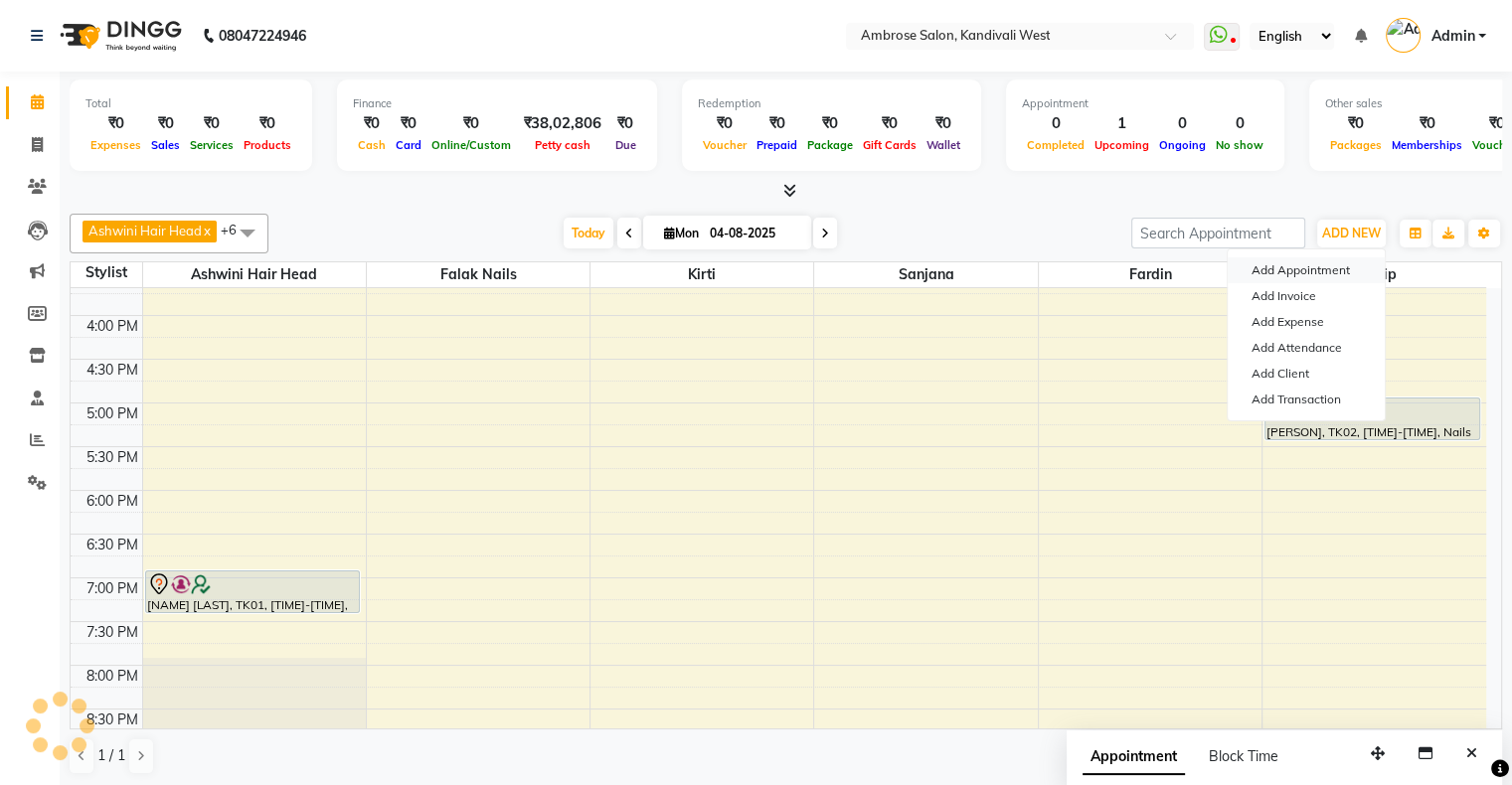 click on "Add Appointment" at bounding box center (1306, 270) 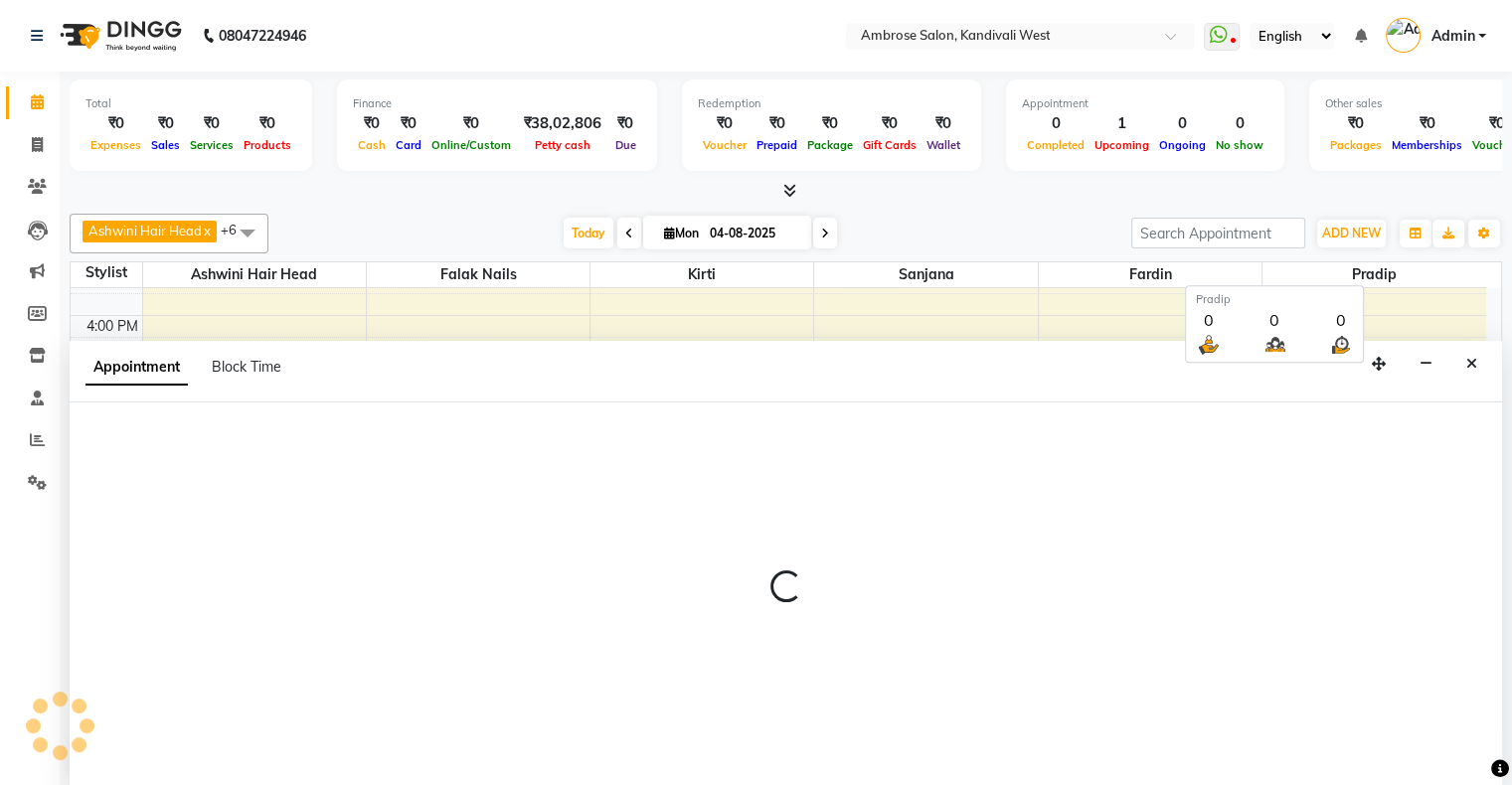 scroll, scrollTop: 0, scrollLeft: 0, axis: both 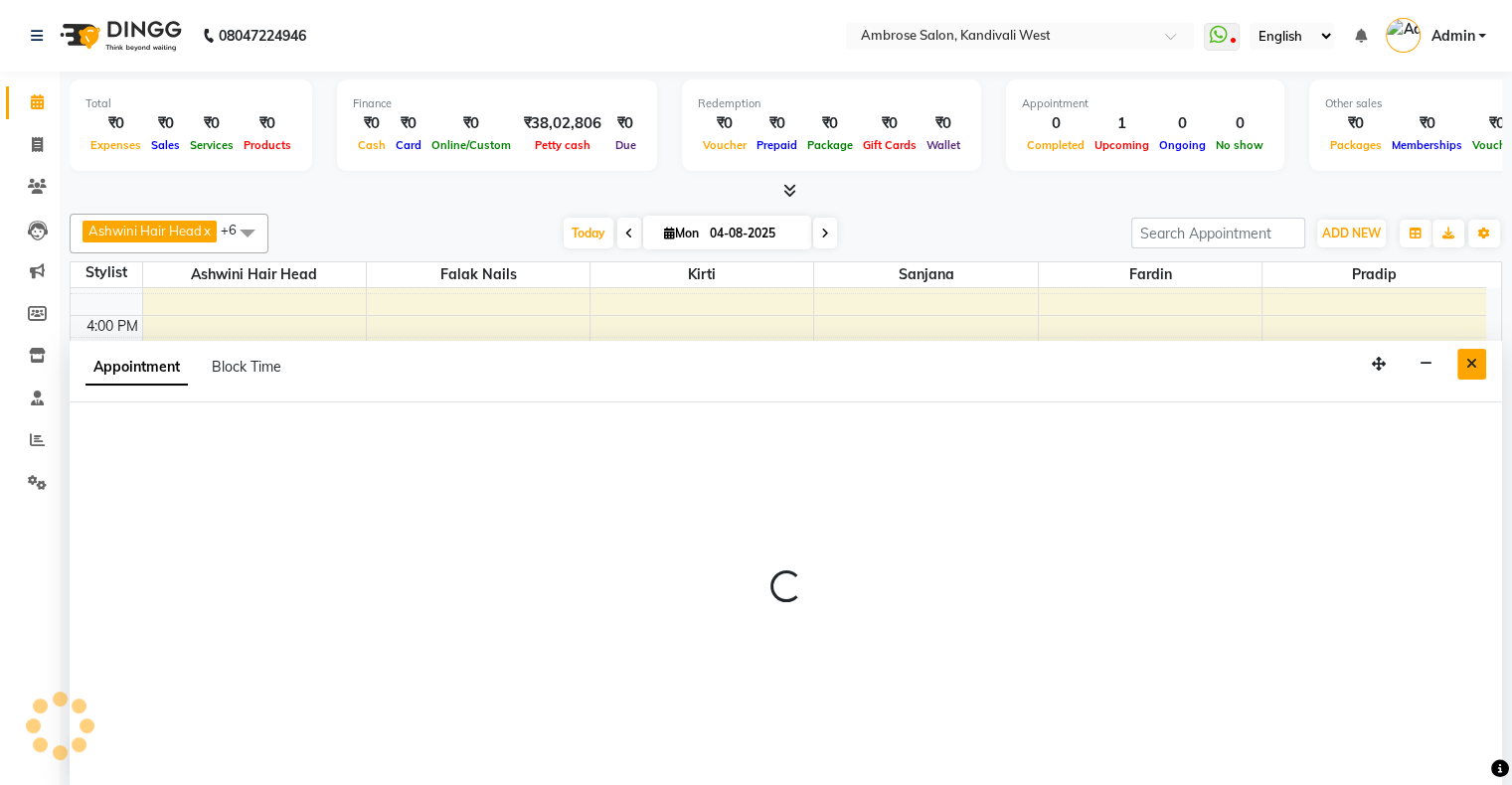 click at bounding box center [1471, 364] 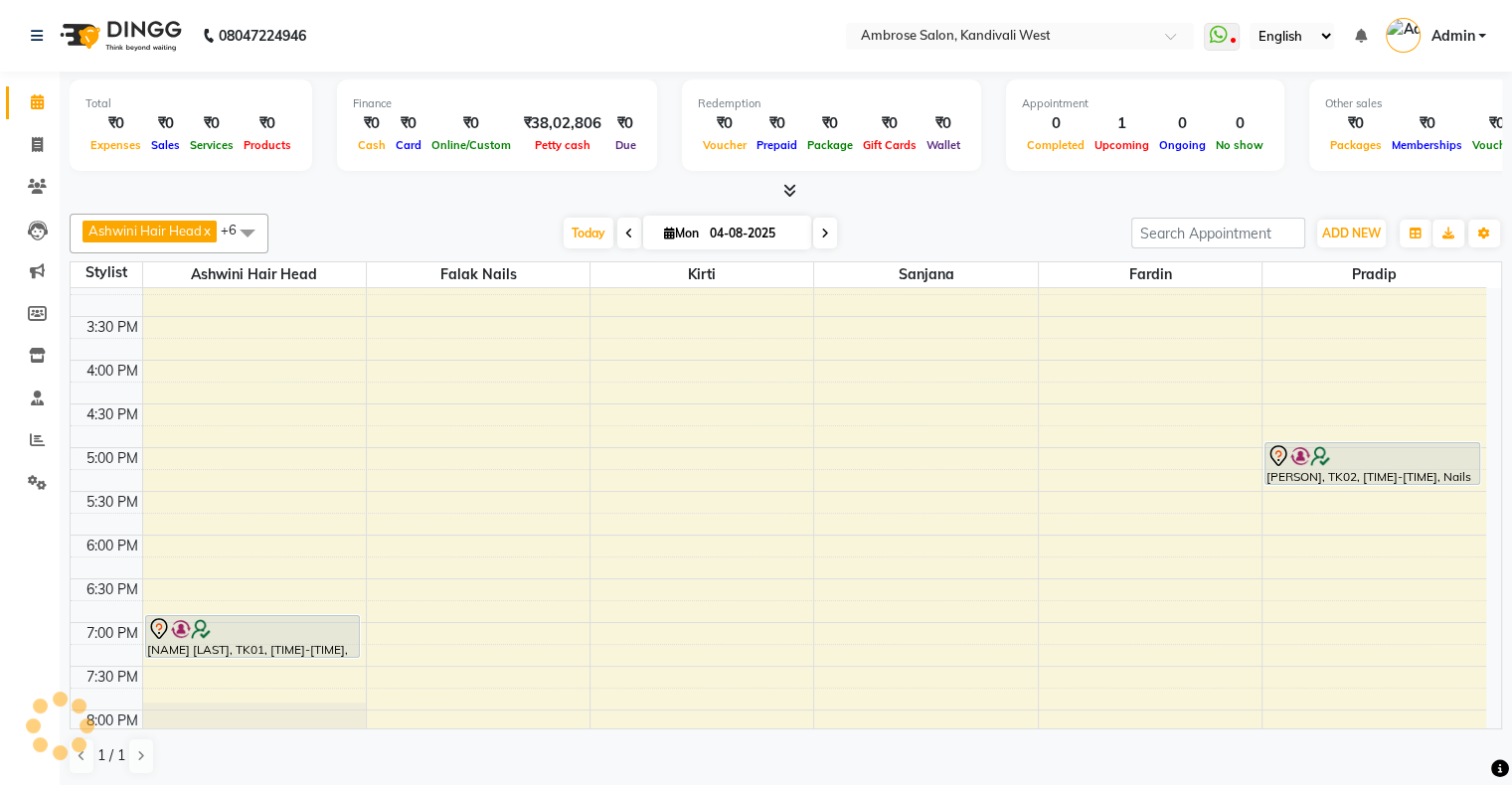 scroll, scrollTop: 497, scrollLeft: 0, axis: vertical 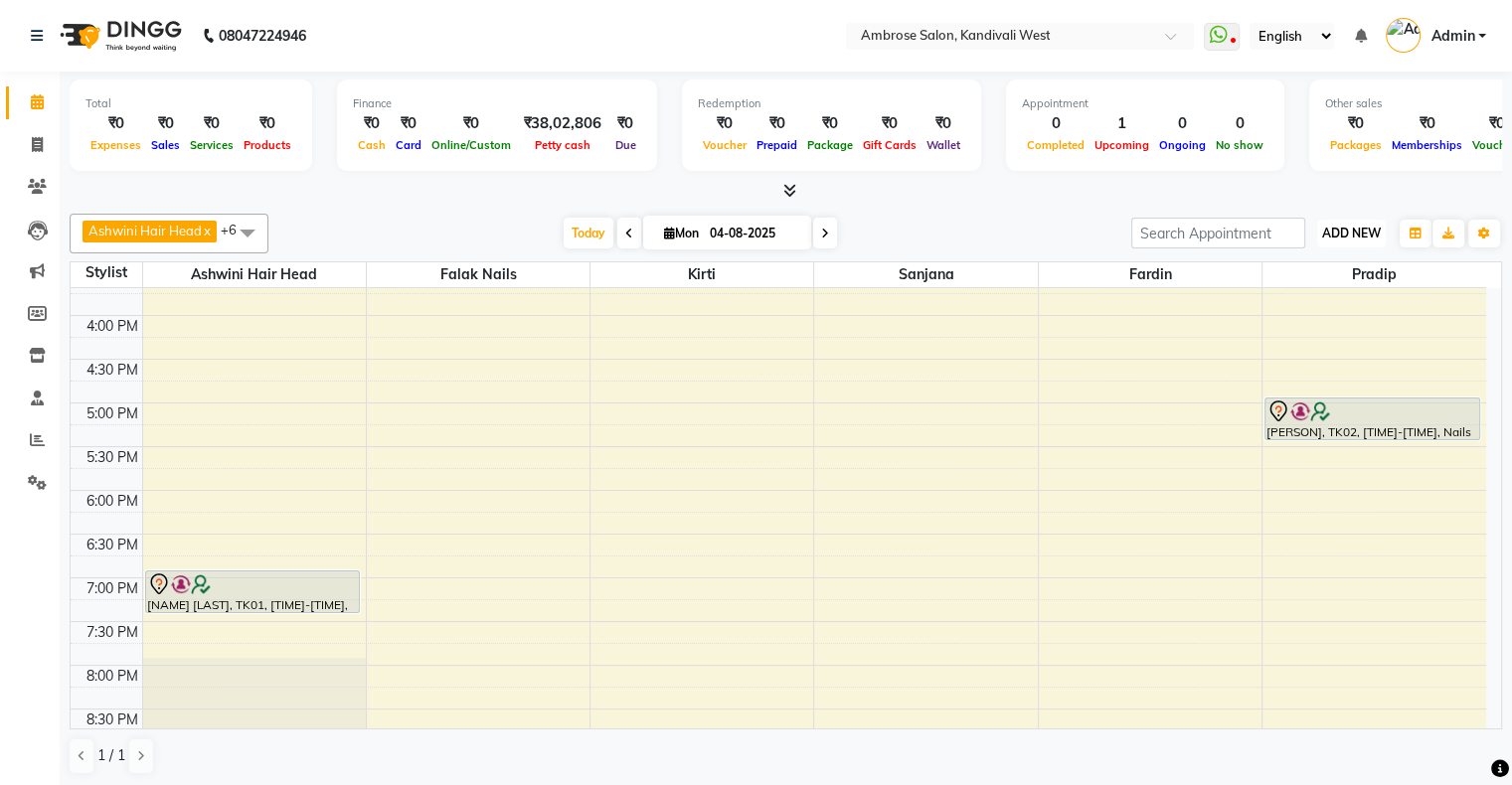 click on "ADD NEW" at bounding box center (1351, 233) 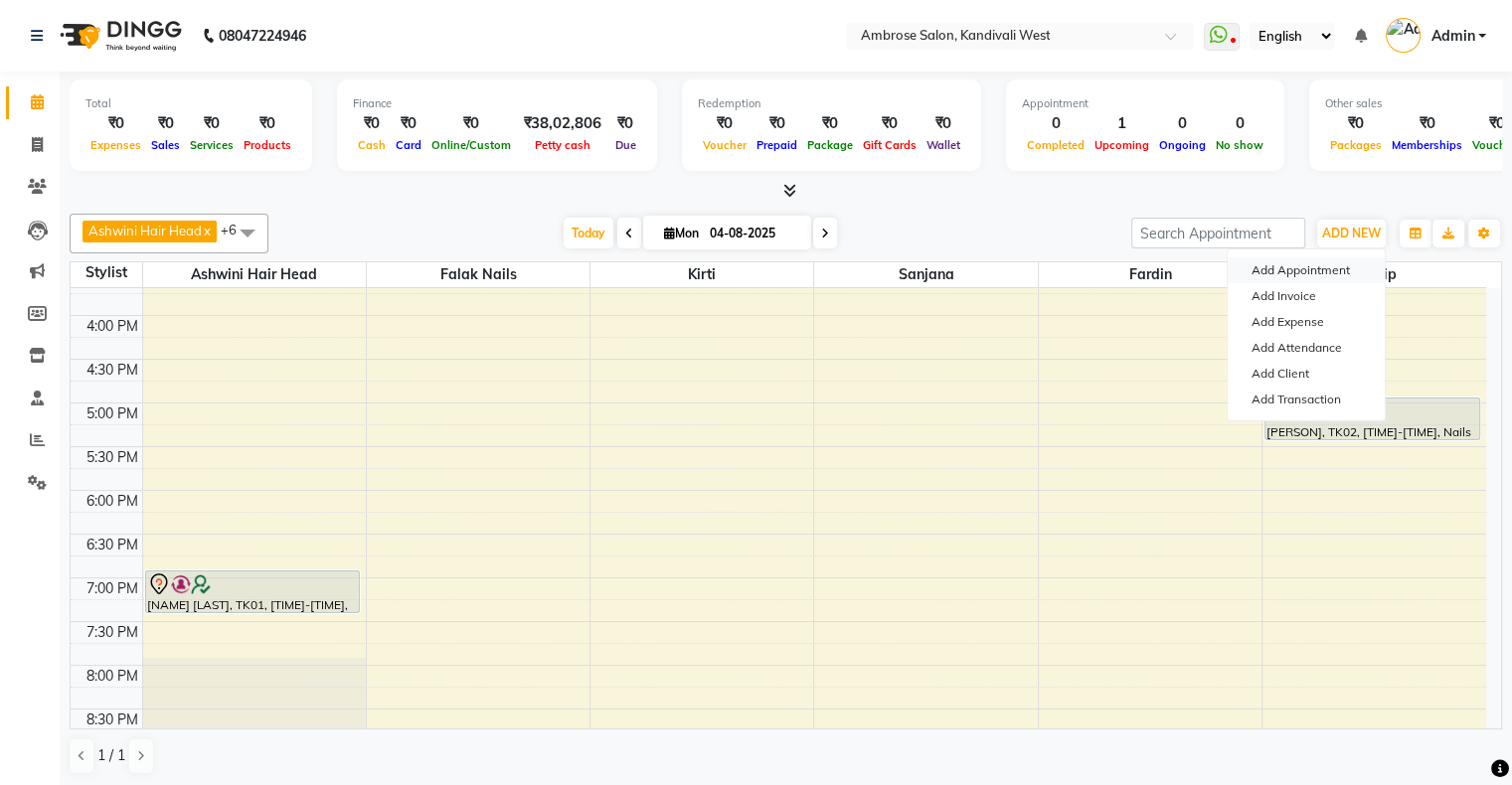 click on "Add Appointment" at bounding box center (1306, 270) 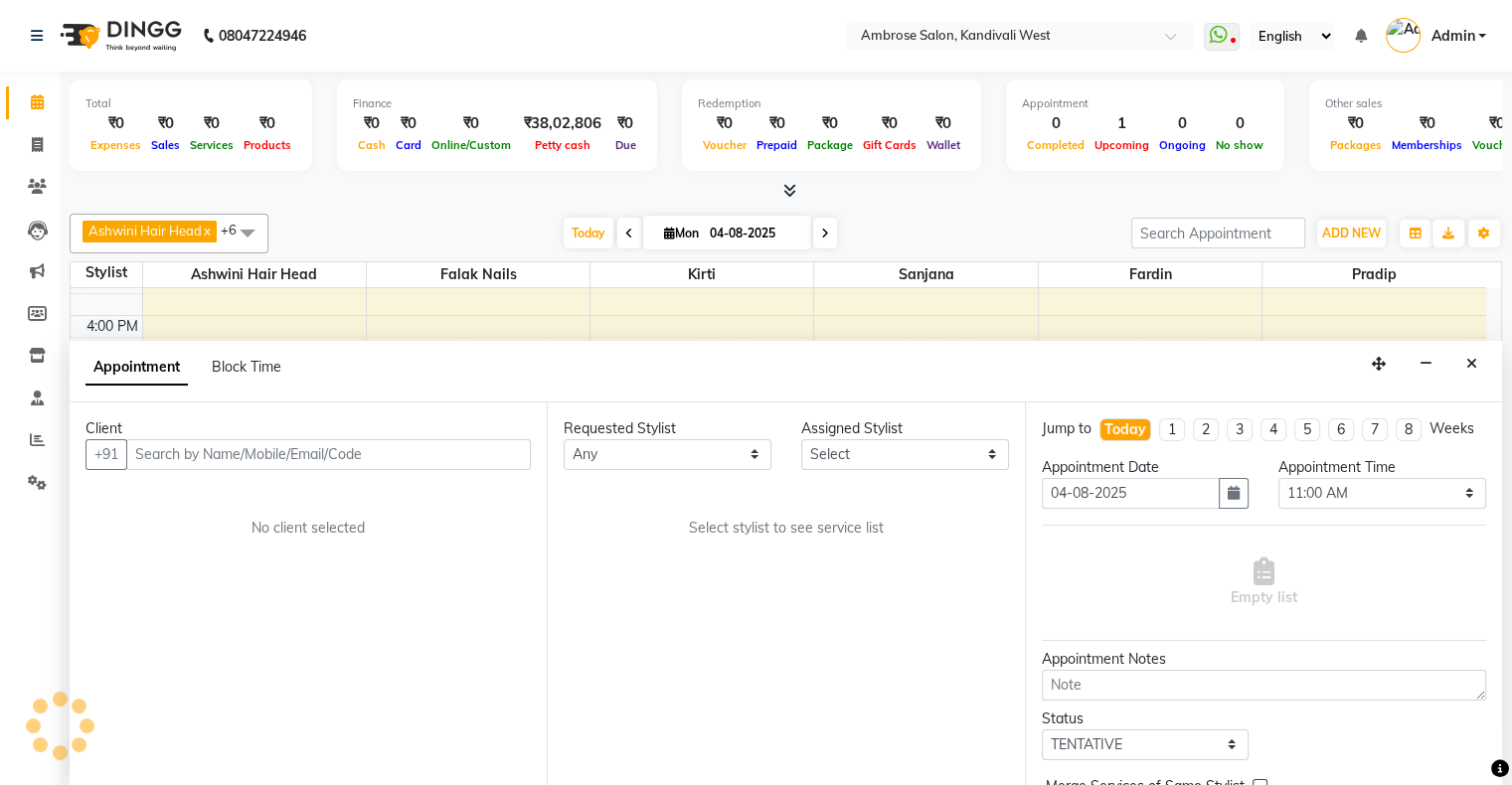 click at bounding box center (328, 454) 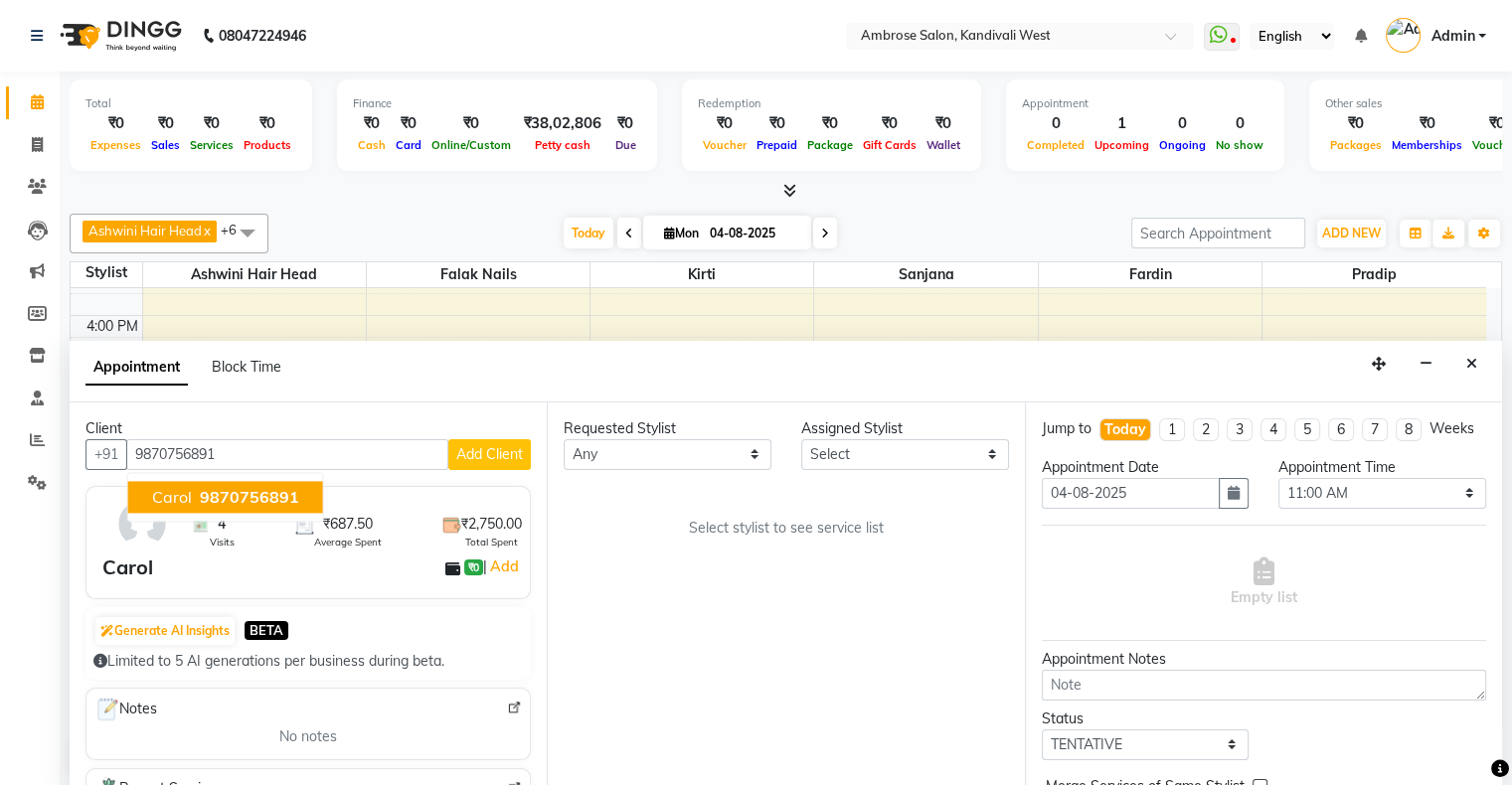click on "9870756891" at bounding box center [250, 497] 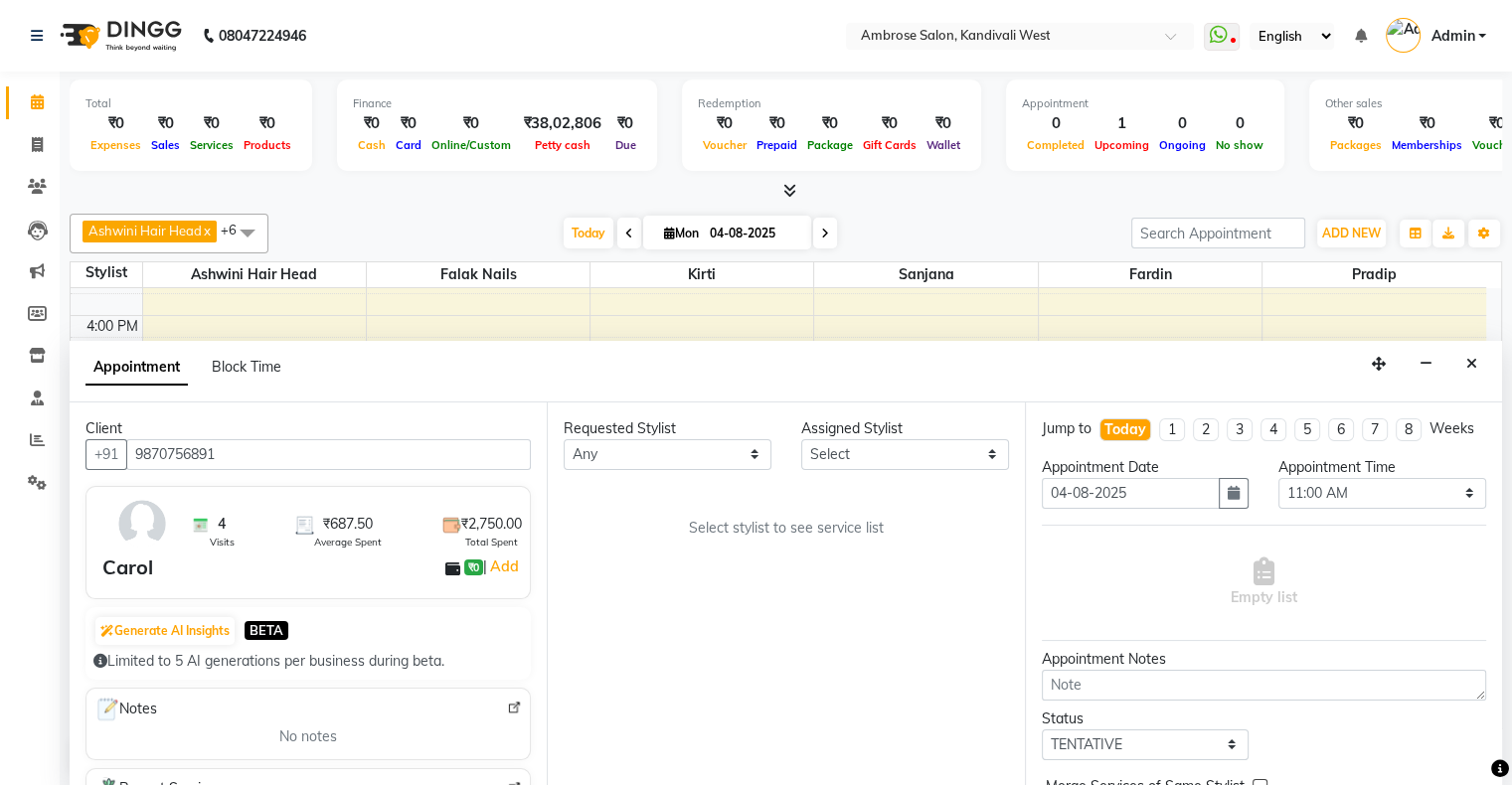 type on "9870756891" 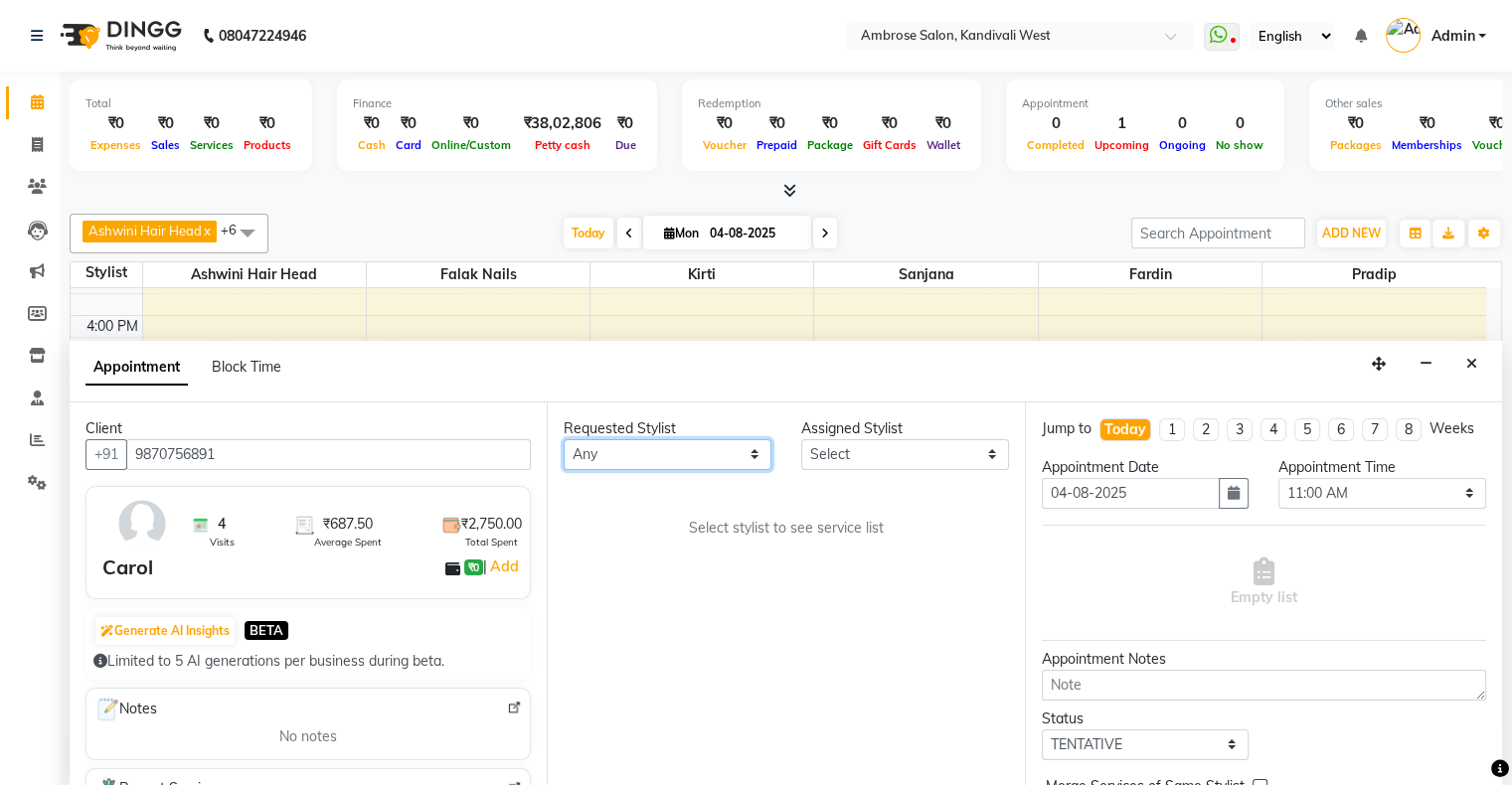 click on "Any Ashwini Hair Head Falak Nails Fardin Kirti Nida FD Pradip Pradip Vaishnav Sanjana  Vidhi Veera" at bounding box center (667, 454) 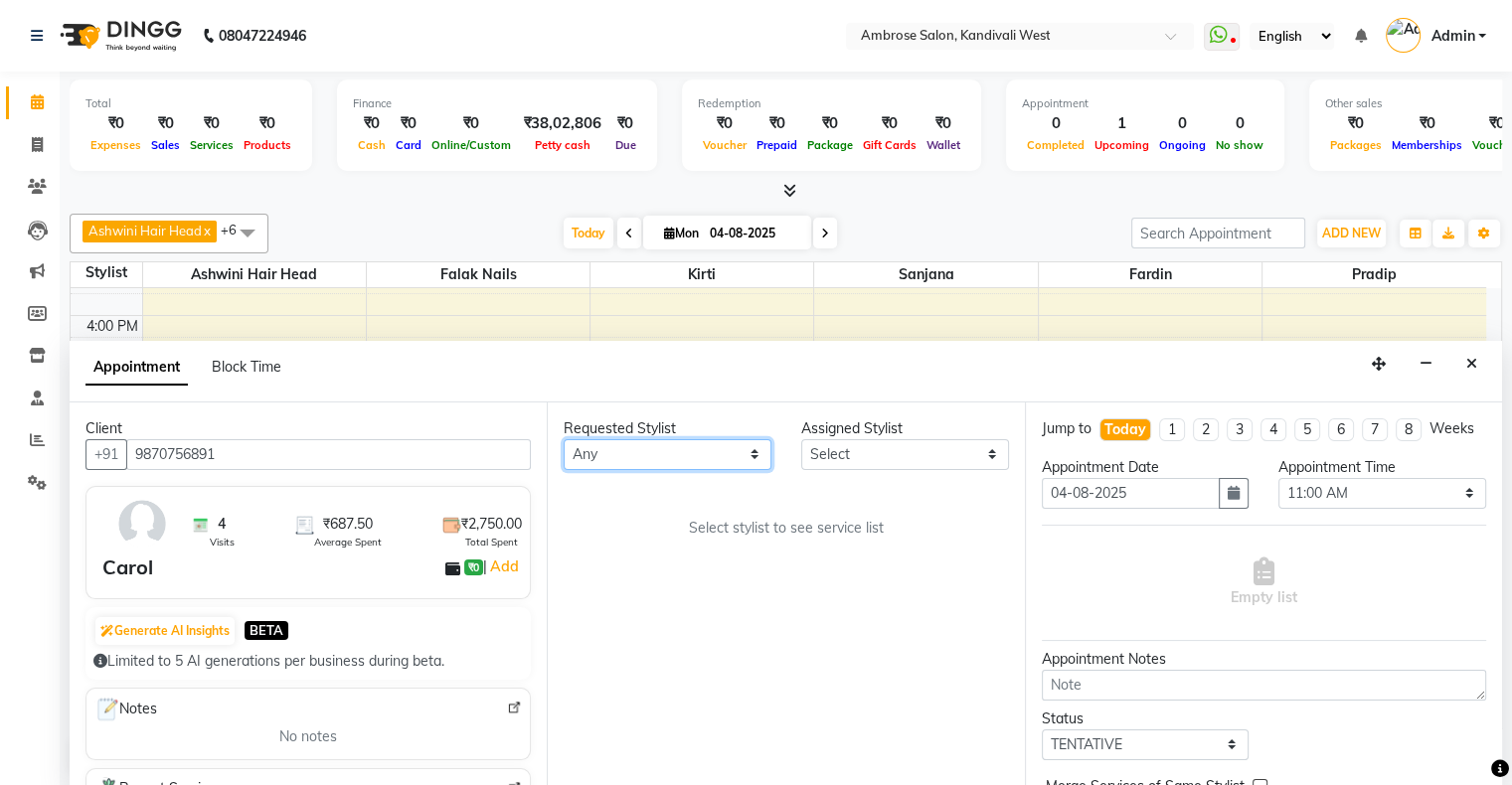 select on "87848" 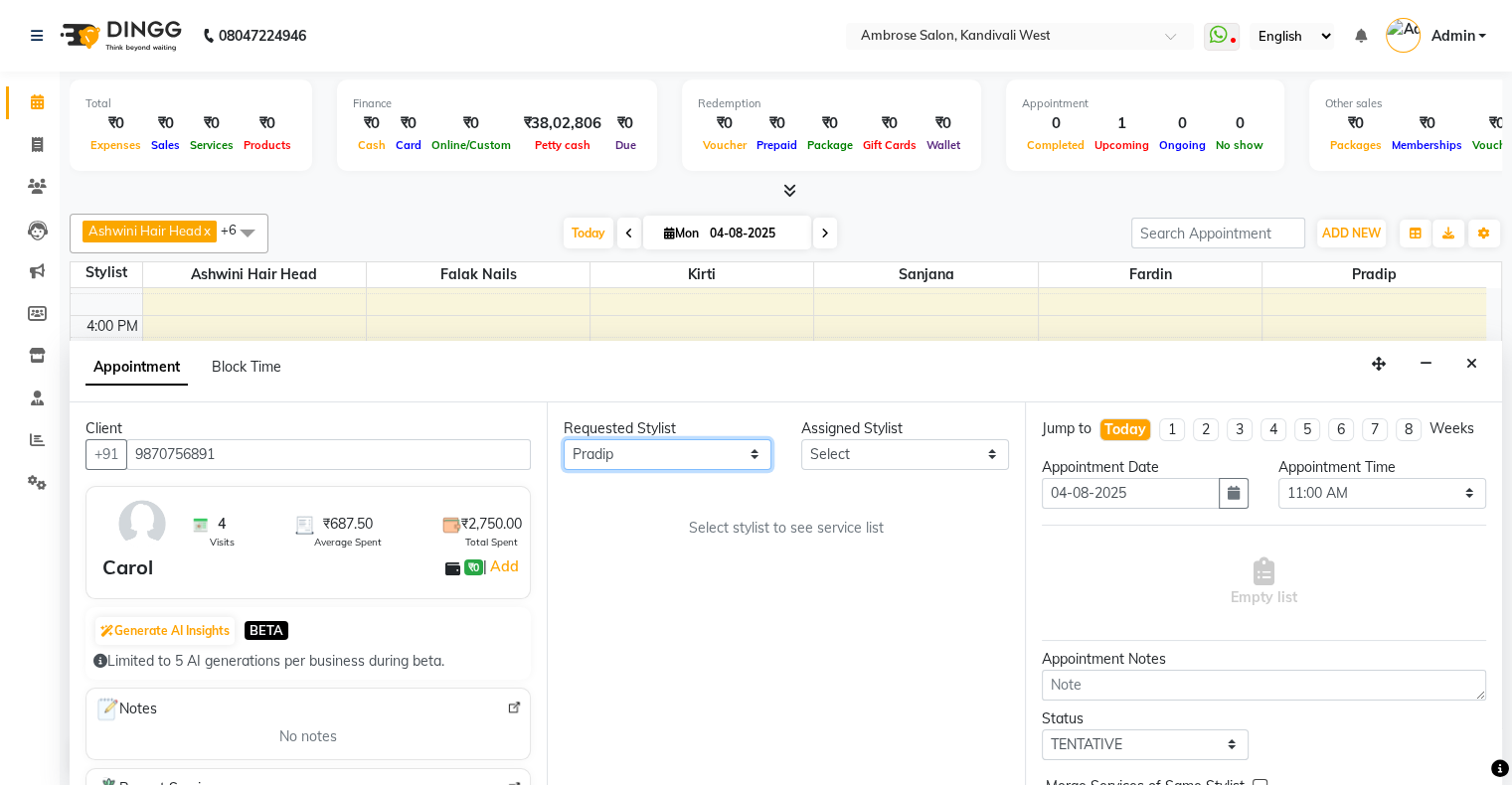 click on "Any Ashwini Hair Head Falak Nails Fardin Kirti Nida FD Pradip Pradip Vaishnav Sanjana  Vidhi Veera" at bounding box center (667, 454) 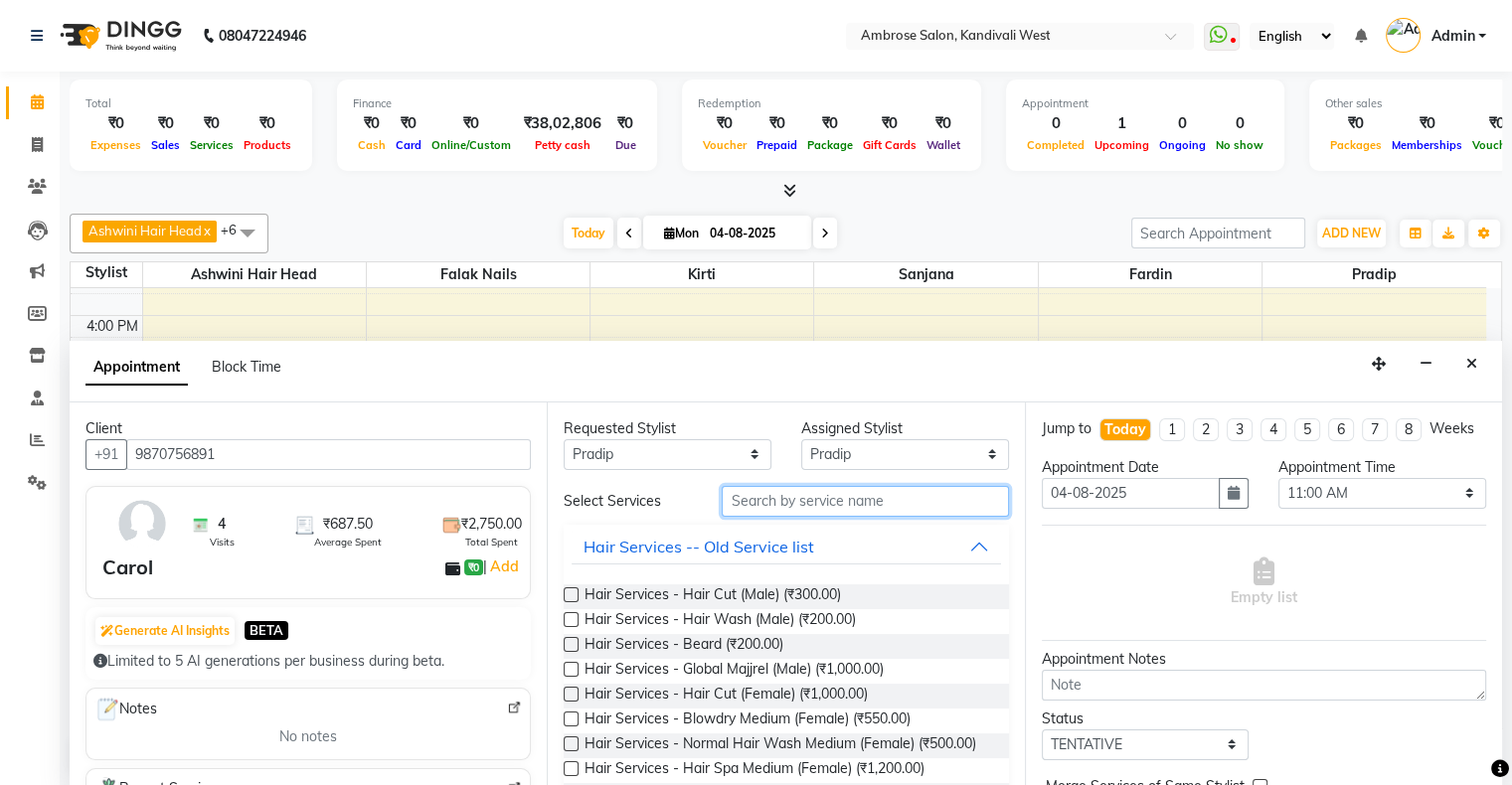 click at bounding box center [865, 501] 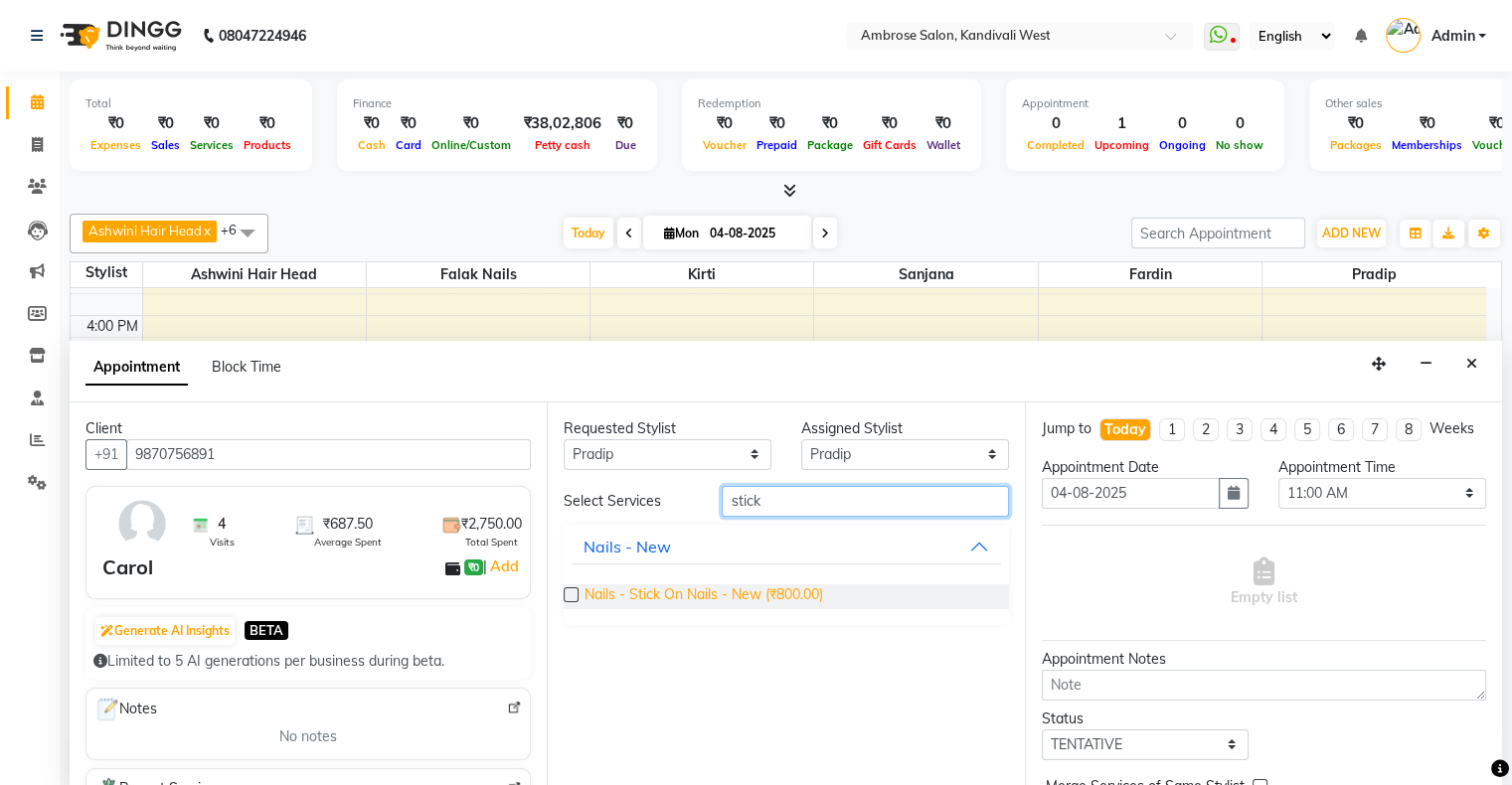 type on "stick" 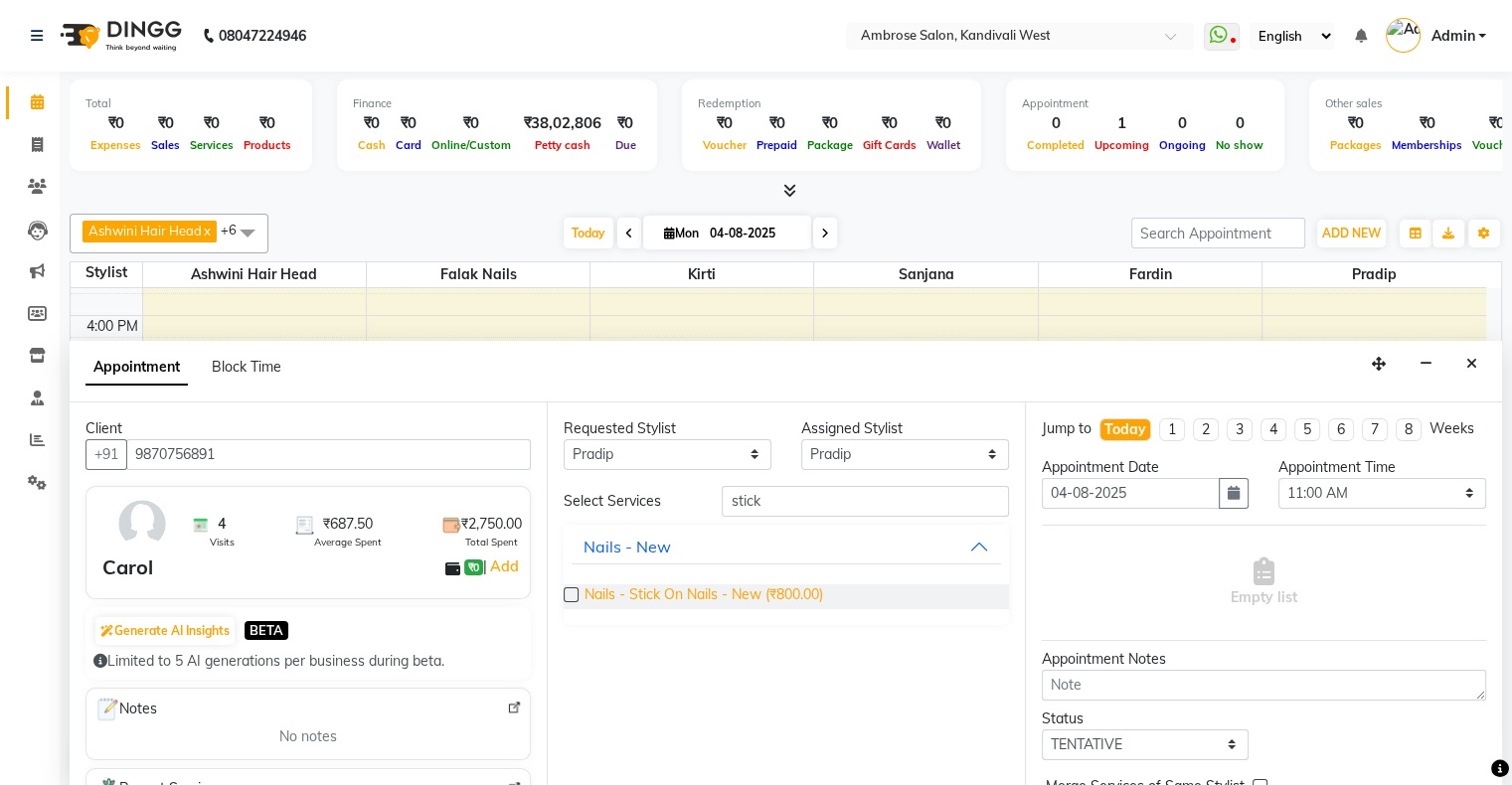 click on "Nails - Stick On Nails - New (₹800.00)" at bounding box center (704, 596) 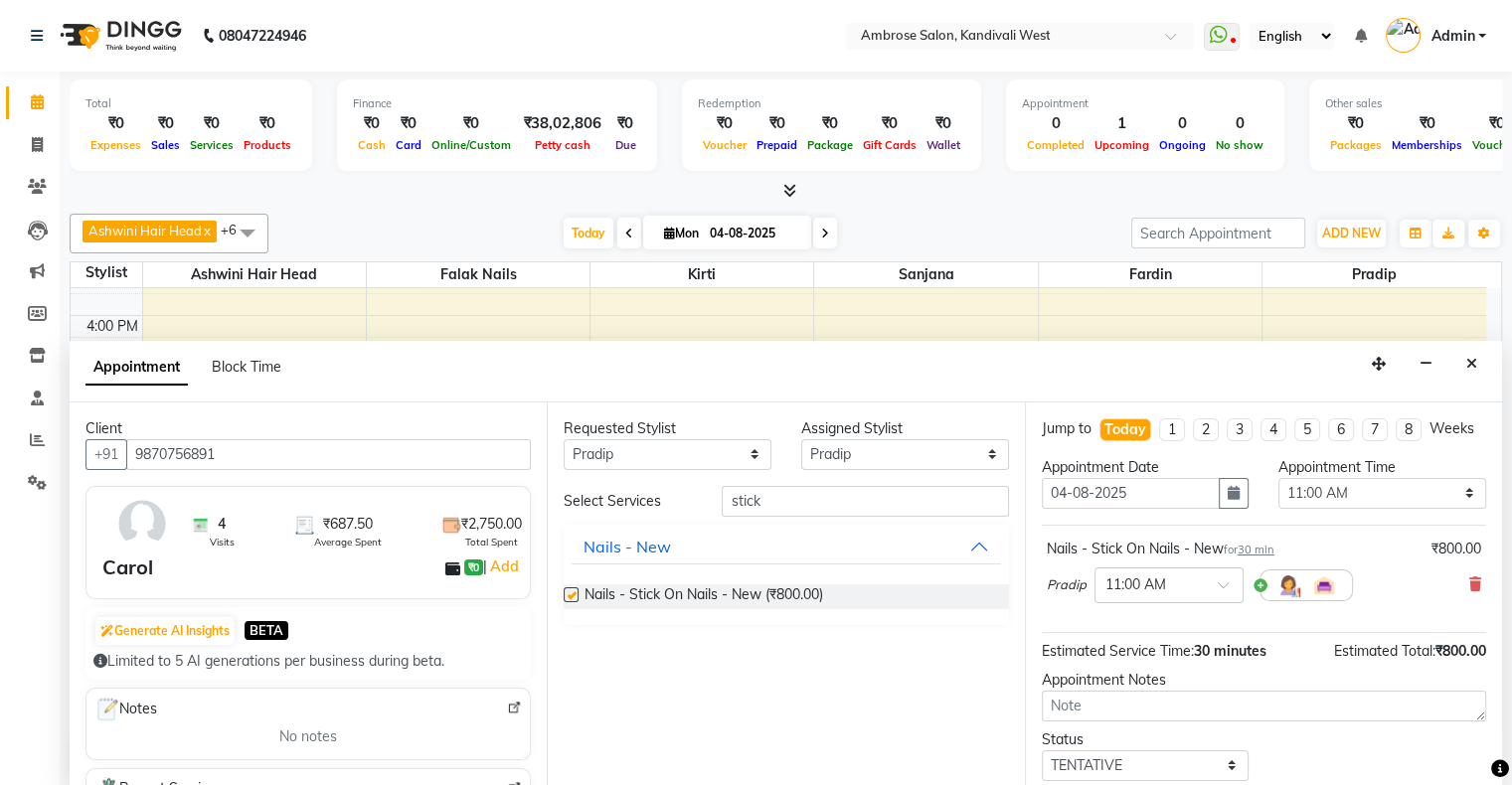 checkbox on "false" 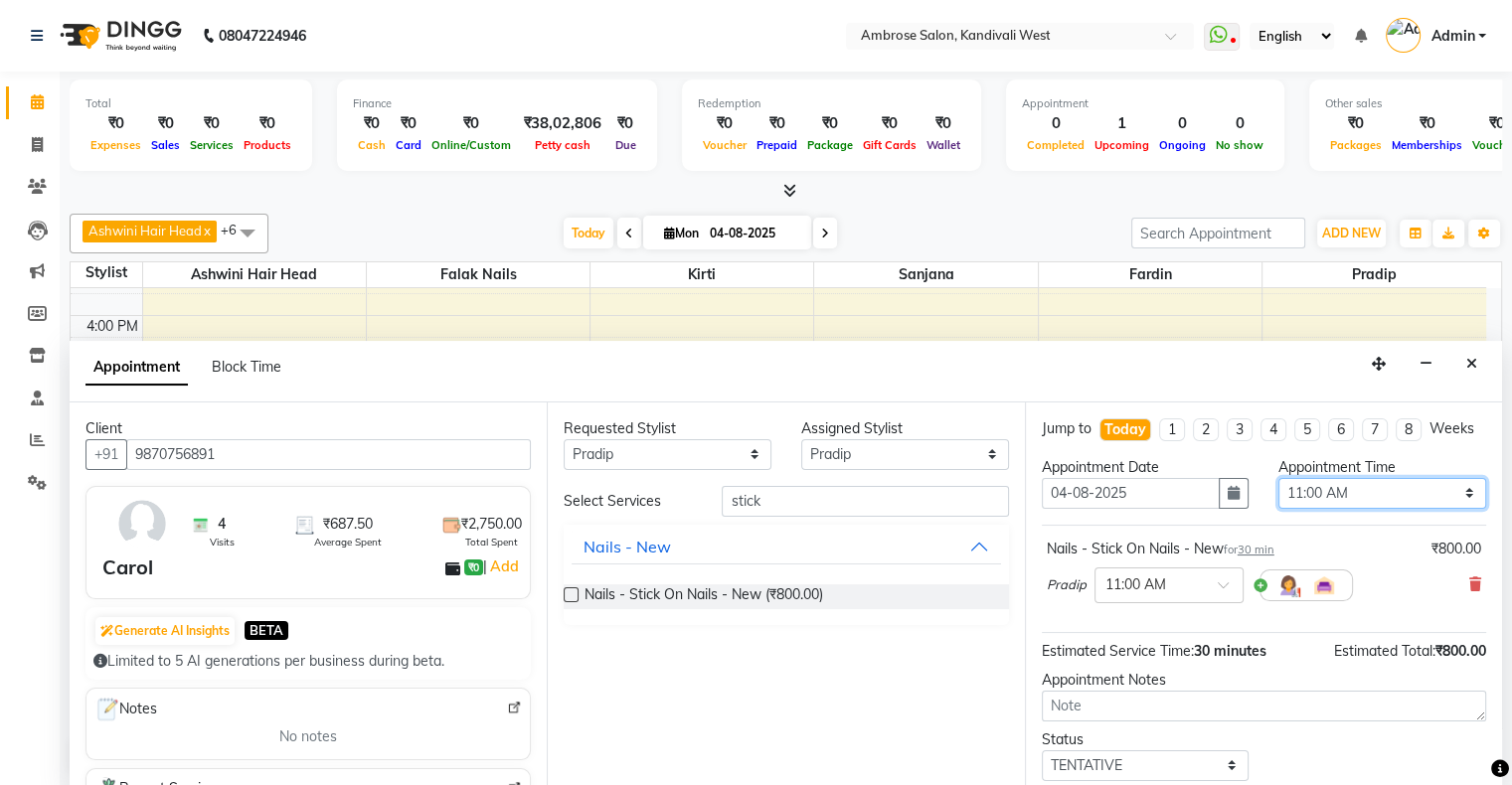 click on "Select 11:00 AM 11:15 AM 11:30 AM 11:45 AM 12:00 PM 12:15 PM 12:30 PM 12:45 PM 01:00 PM 01:15 PM 01:30 PM 01:45 PM 02:00 PM 02:15 PM 02:30 PM 02:45 PM 03:00 PM 03:15 PM 03:30 PM 03:45 PM 04:00 PM 04:15 PM 04:30 PM 04:45 PM 05:00 PM 05:15 PM 05:30 PM 05:45 PM 06:00 PM 06:15 PM 06:30 PM 06:45 PM 07:00 PM 07:15 PM 07:30 PM 07:45 PM 08:00 PM 08:15 PM 08:30 PM 08:45 PM 09:00 PM 09:15 PM 09:30 PM 09:45 PM 10:00 PM" at bounding box center (1382, 493) 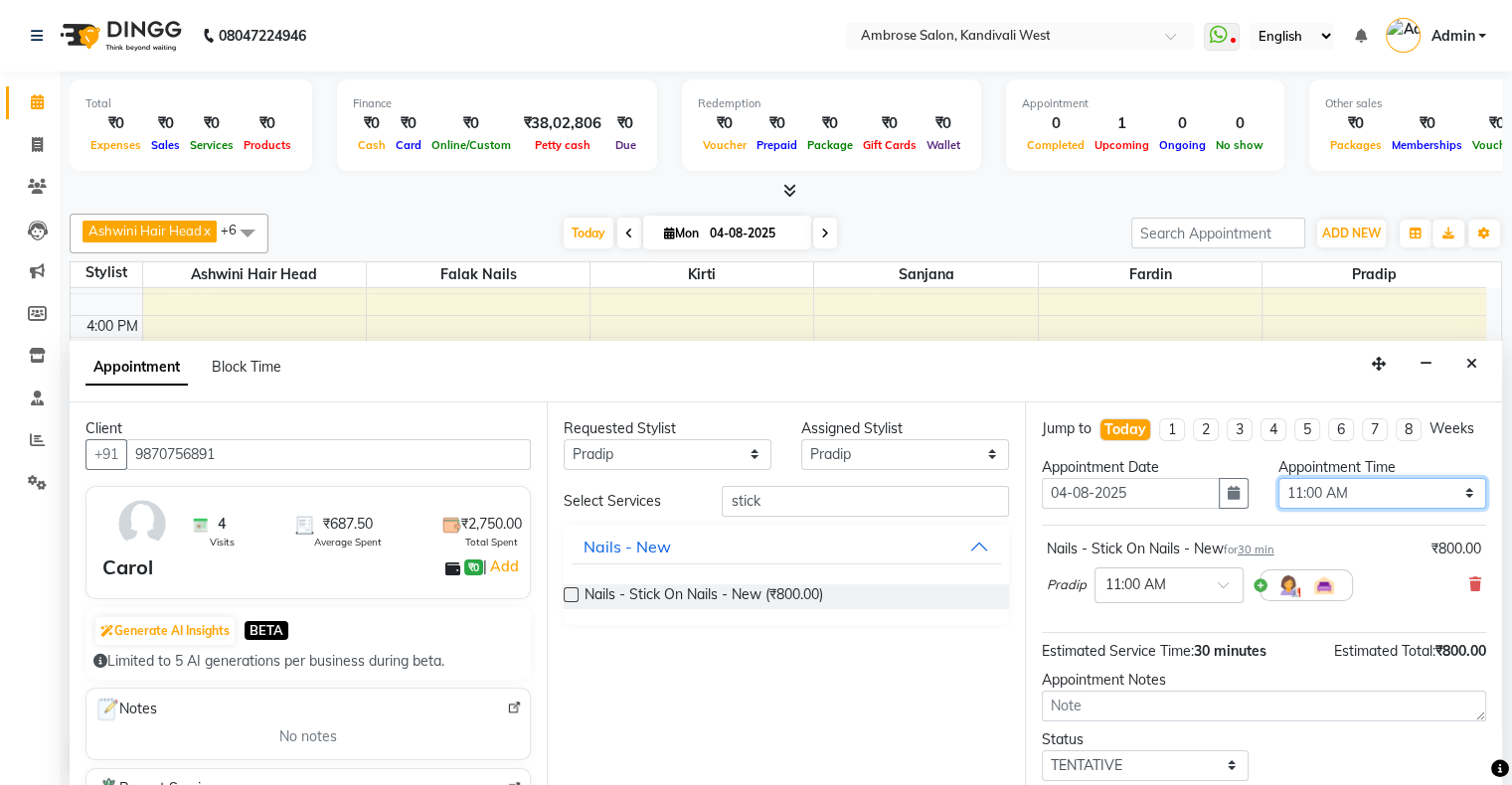 select on "975" 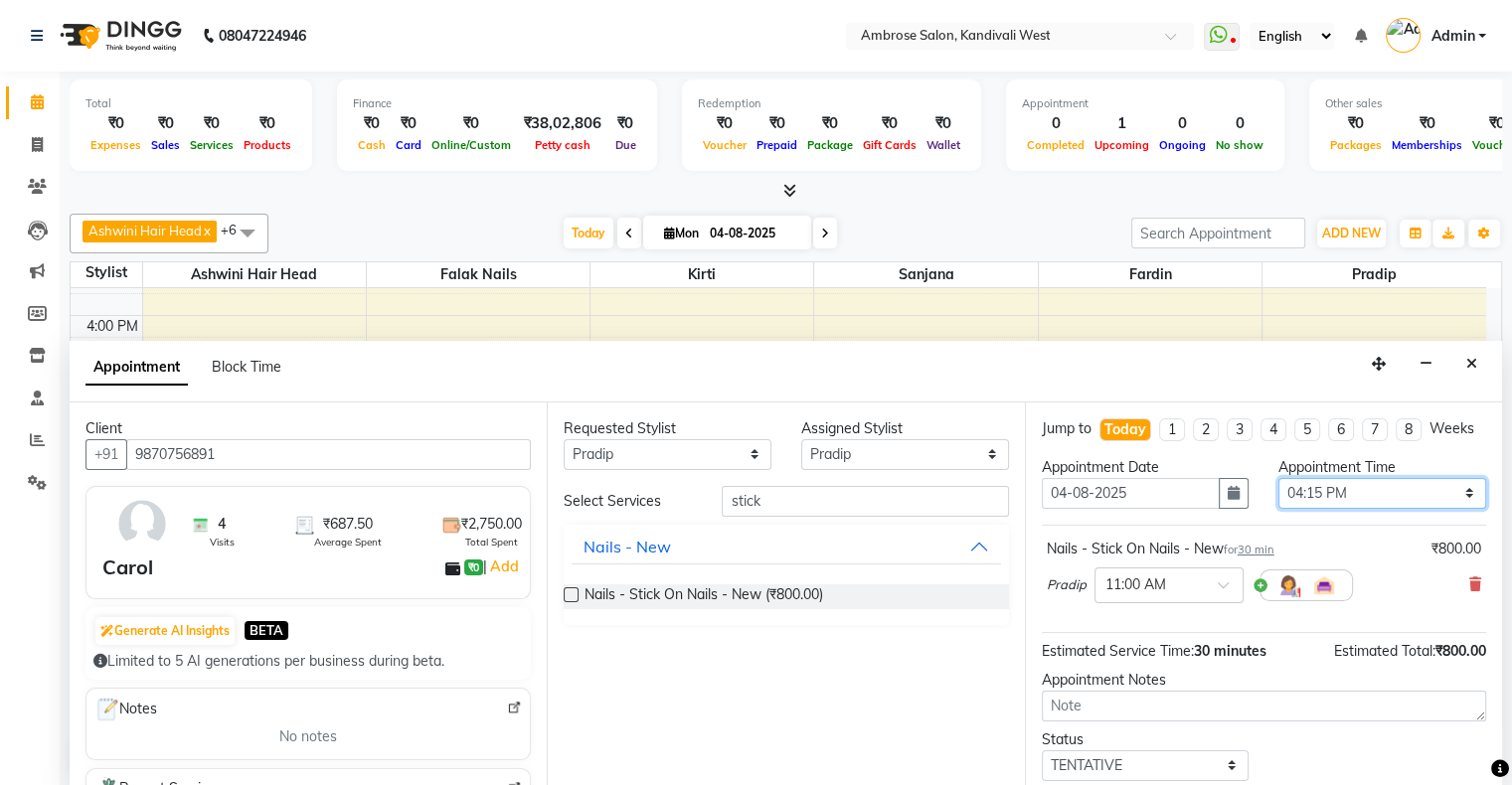 click on "Select 11:00 AM 11:15 AM 11:30 AM 11:45 AM 12:00 PM 12:15 PM 12:30 PM 12:45 PM 01:00 PM 01:15 PM 01:30 PM 01:45 PM 02:00 PM 02:15 PM 02:30 PM 02:45 PM 03:00 PM 03:15 PM 03:30 PM 03:45 PM 04:00 PM 04:15 PM 04:30 PM 04:45 PM 05:00 PM 05:15 PM 05:30 PM 05:45 PM 06:00 PM 06:15 PM 06:30 PM 06:45 PM 07:00 PM 07:15 PM 07:30 PM 07:45 PM 08:00 PM 08:15 PM 08:30 PM 08:45 PM 09:00 PM 09:15 PM 09:30 PM 09:45 PM 10:00 PM" at bounding box center (1382, 493) 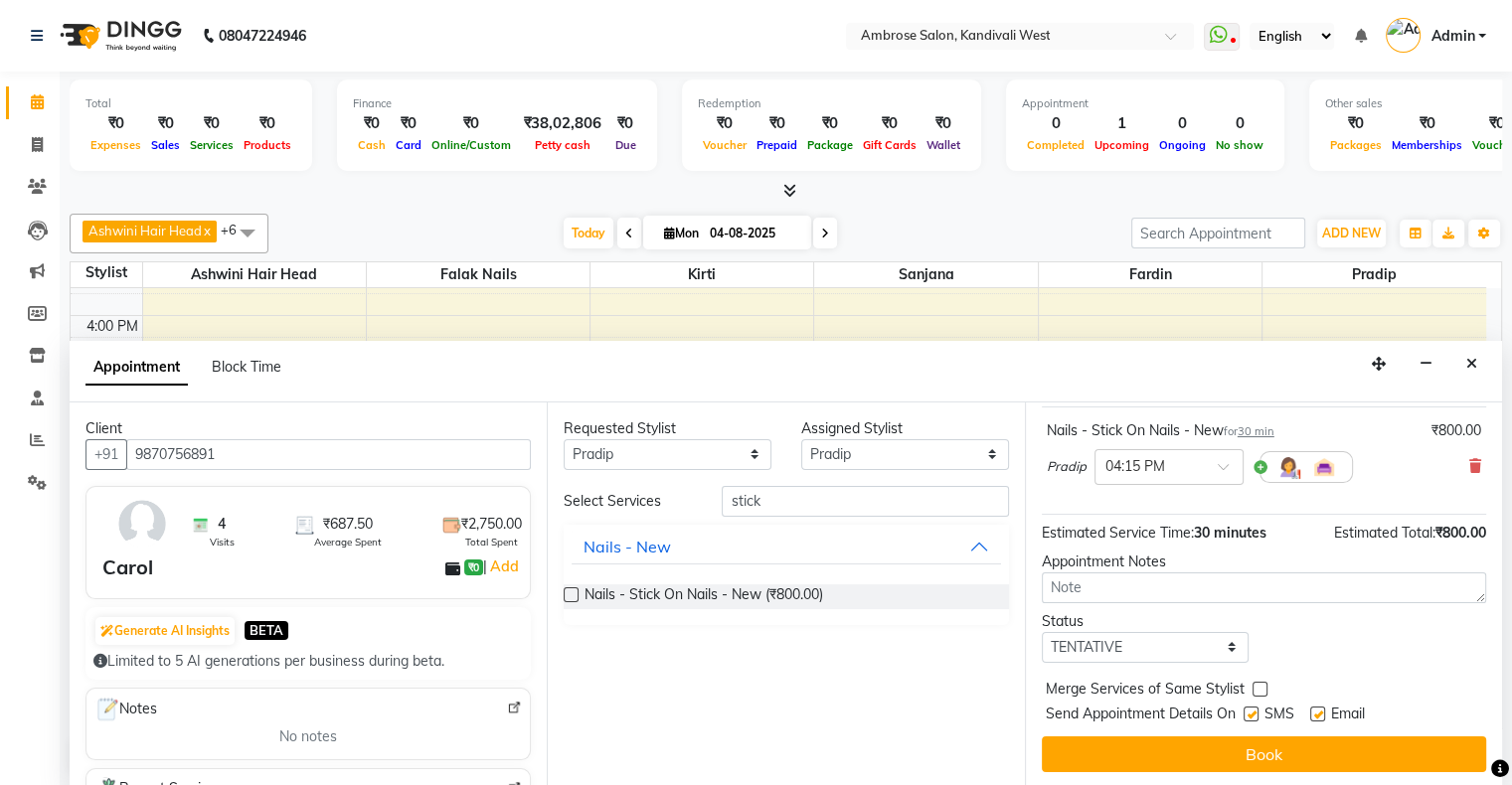 scroll, scrollTop: 136, scrollLeft: 0, axis: vertical 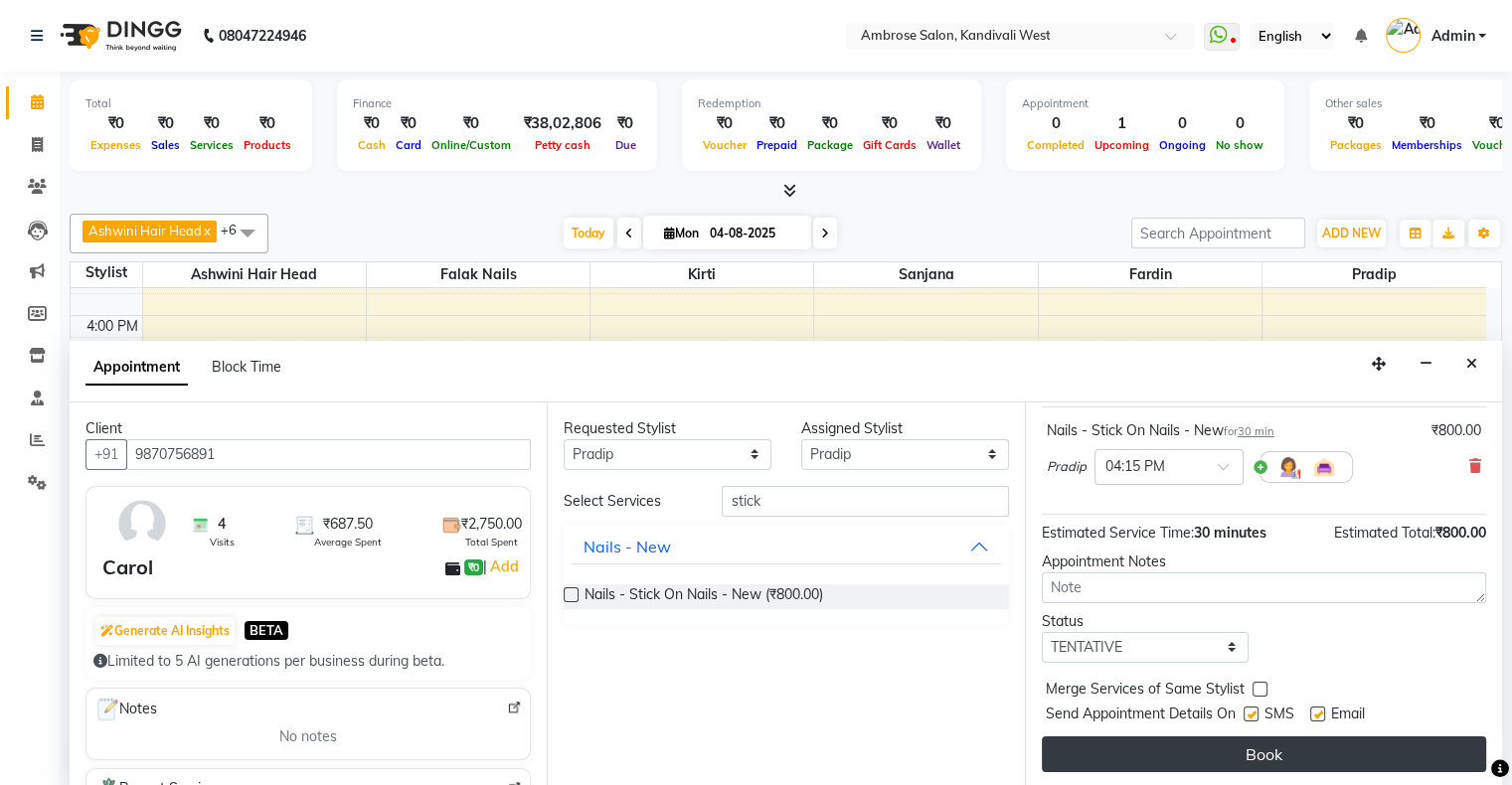 click on "Book" at bounding box center [1263, 754] 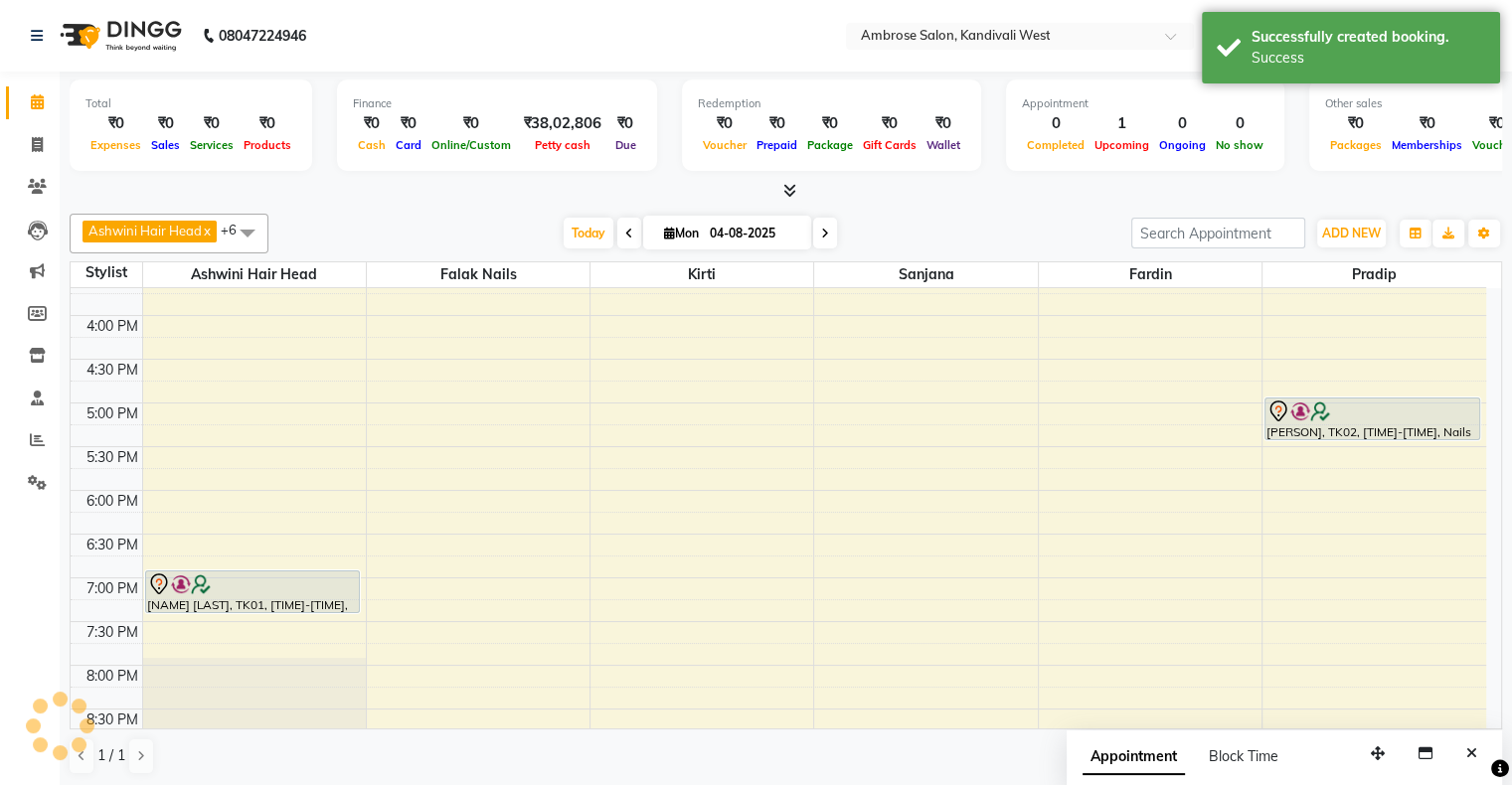 scroll, scrollTop: 0, scrollLeft: 0, axis: both 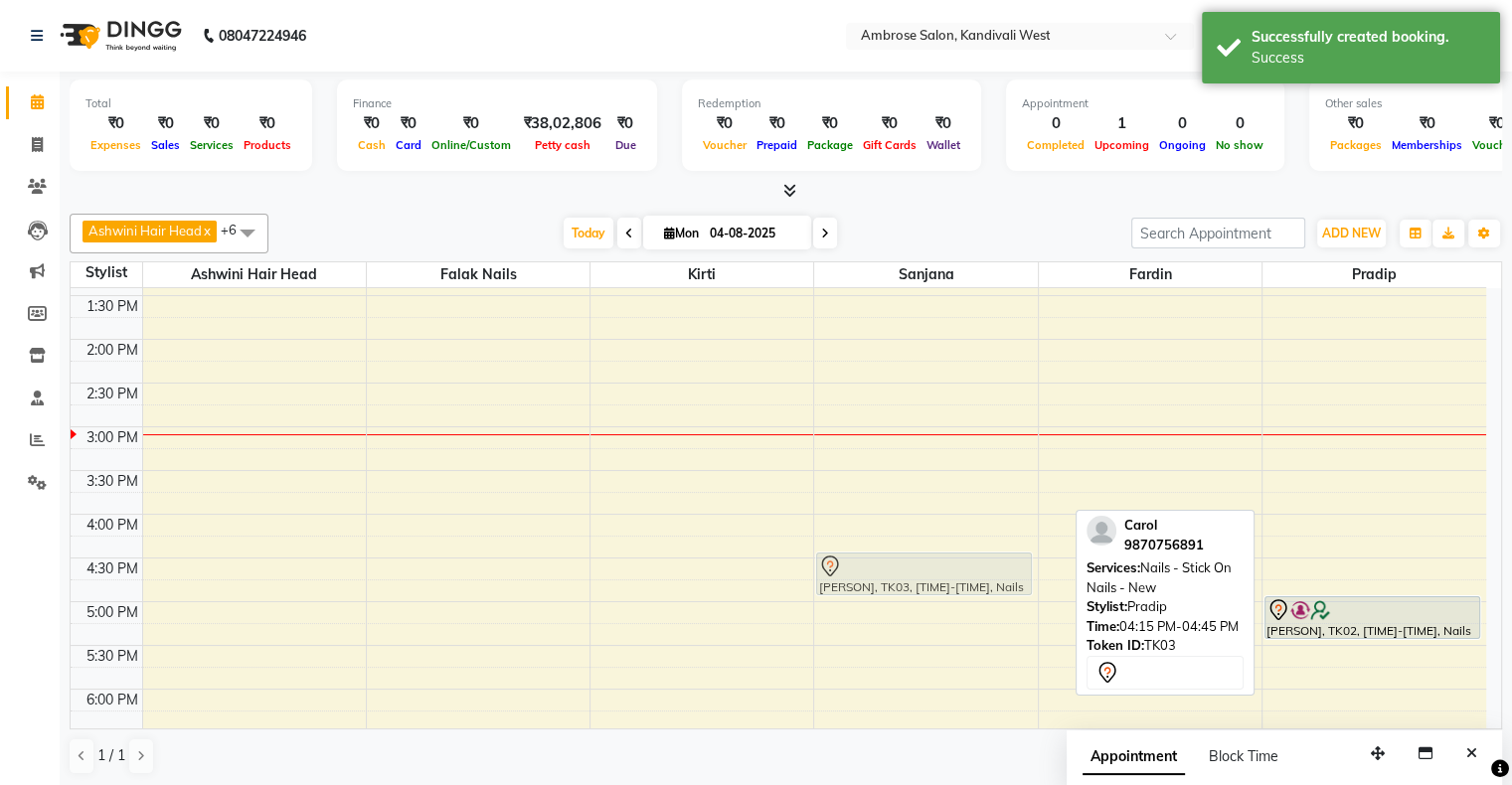 drag, startPoint x: 1317, startPoint y: 538, endPoint x: 936, endPoint y: 551, distance: 381.2217 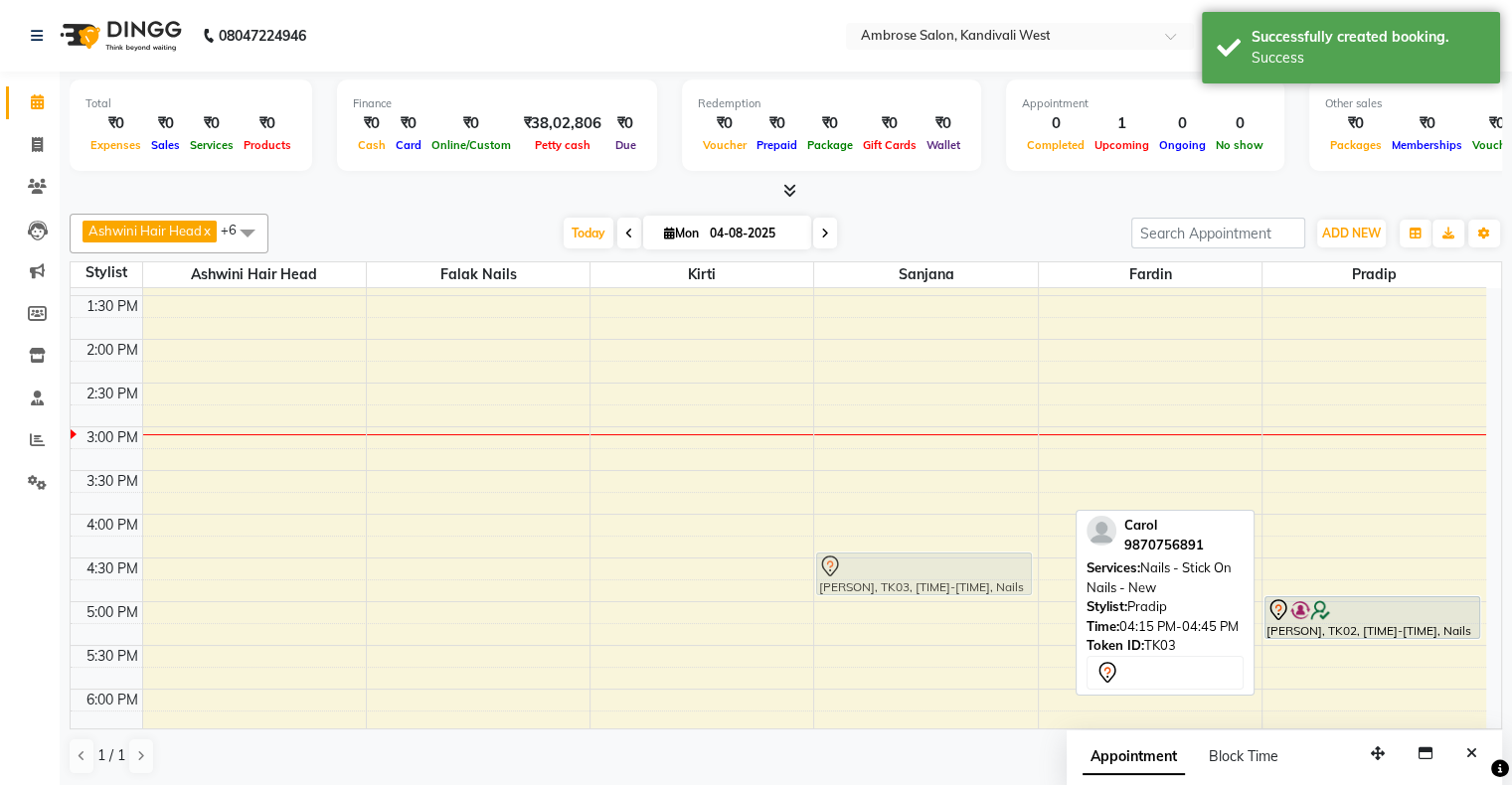 click on "[NAME] [LAST], TK01, [TIME]-[TIME], Colouring  - Root Touch-Up - New             [PERSON], TK03, [TIME]-[TIME], Nails - Stick On Nails - New             [PERSON], TK03, [TIME]-[TIME], Nails - Stick On Nails - New             [PERSON], TK02, [TIME]-[TIME], Nails - Stick On Nails - New" at bounding box center [778, 557] 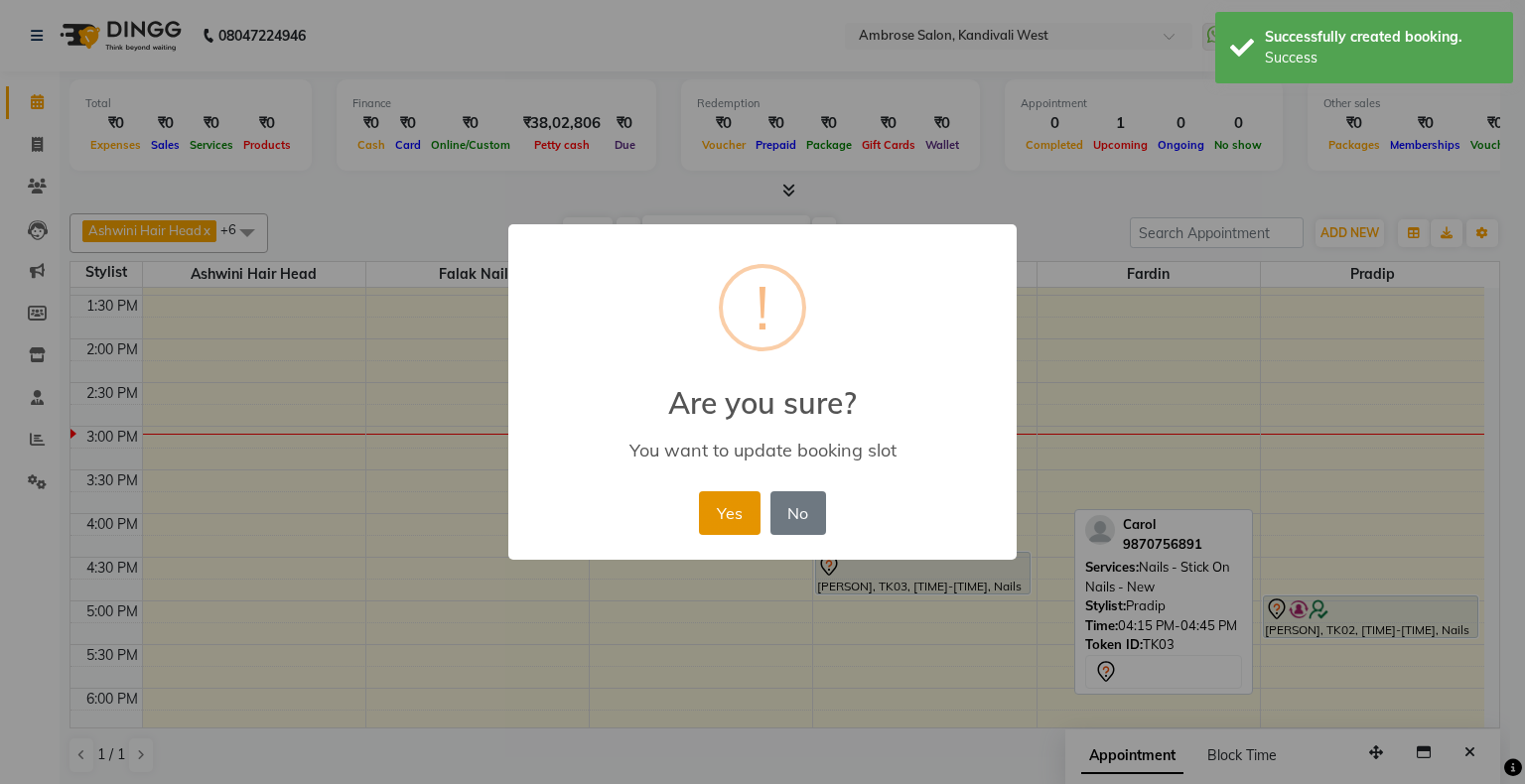 click on "Yes" at bounding box center [729, 513] 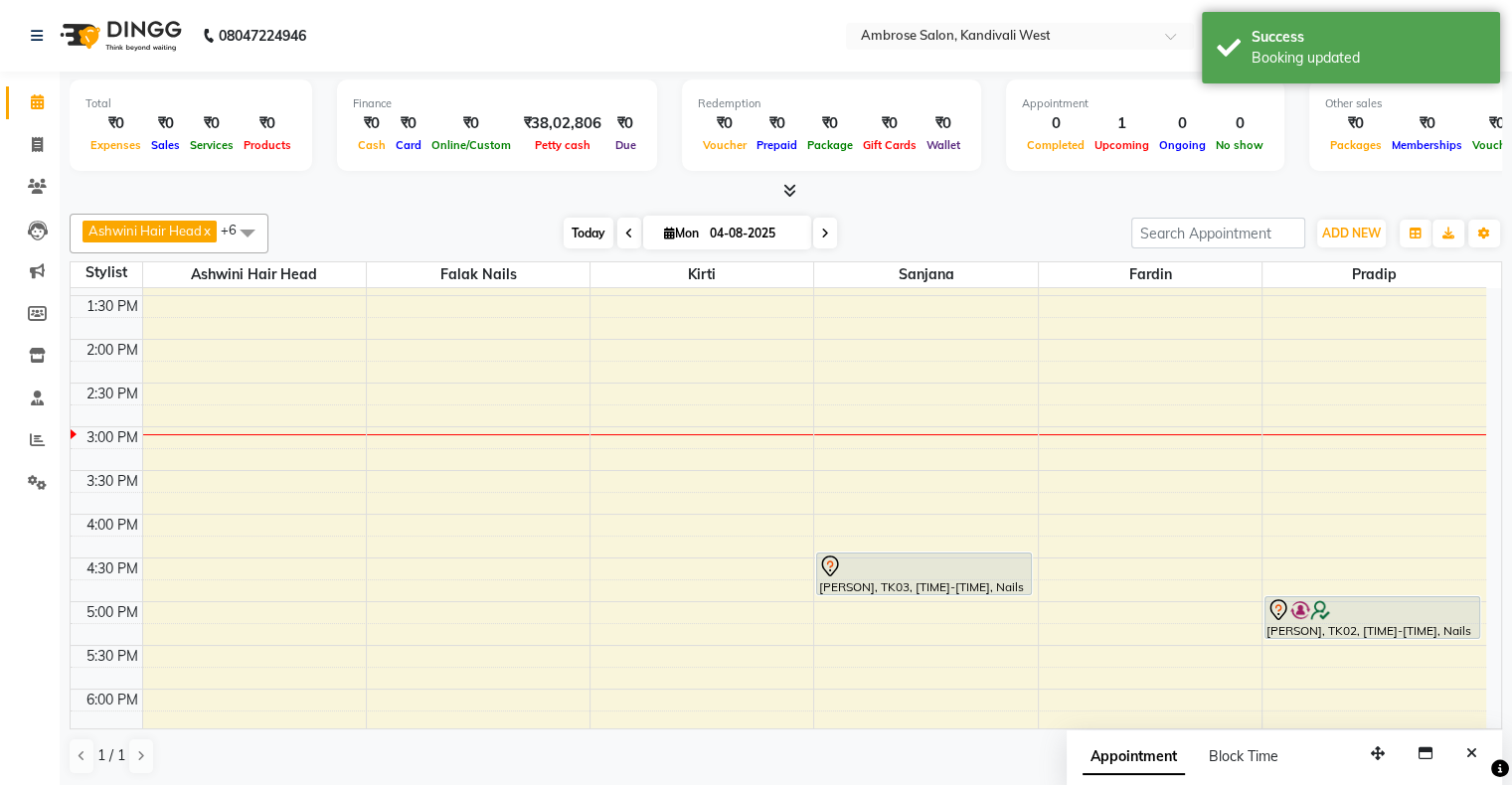 click on "Today" at bounding box center [588, 233] 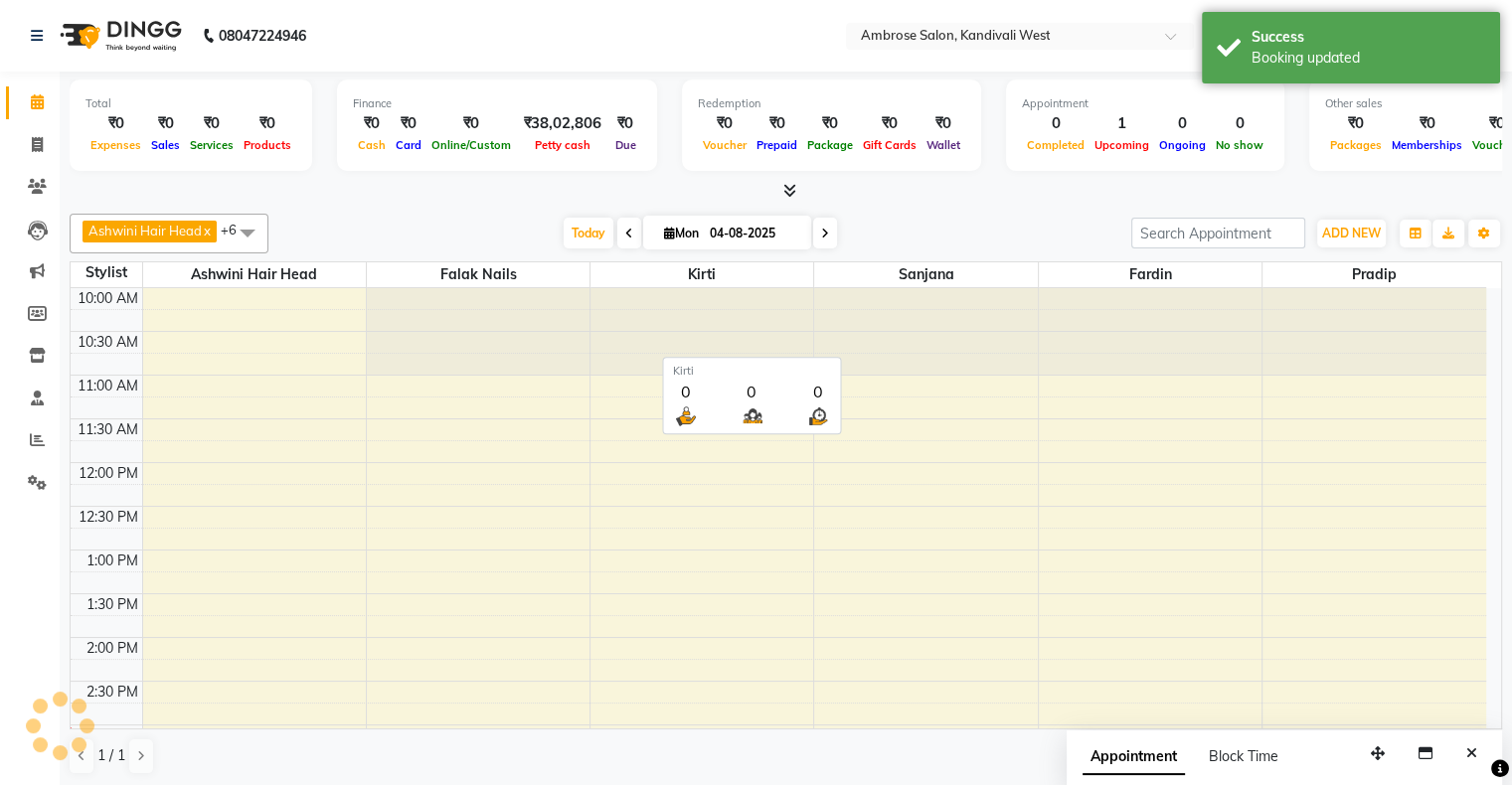 scroll, scrollTop: 433, scrollLeft: 0, axis: vertical 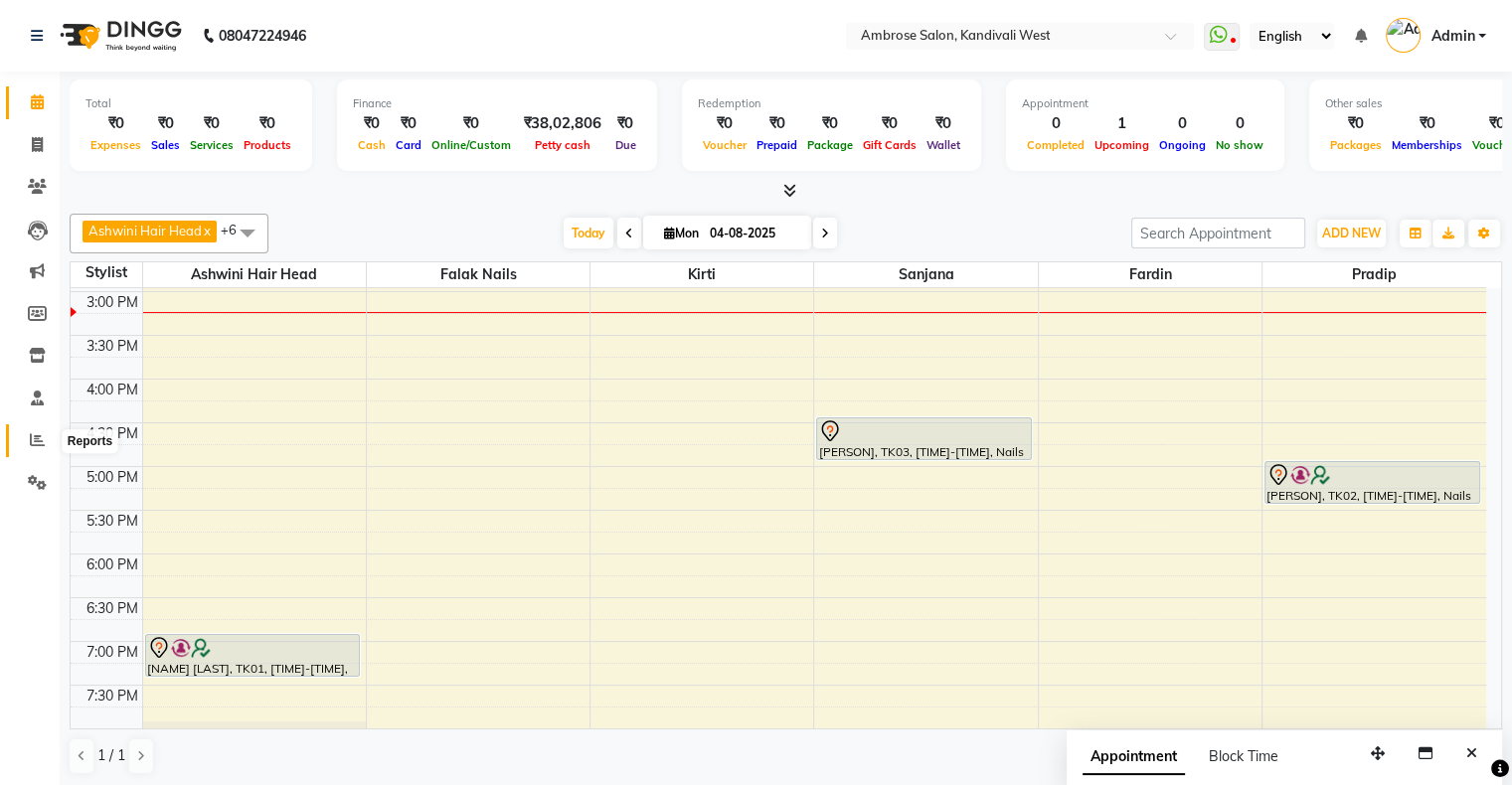 click 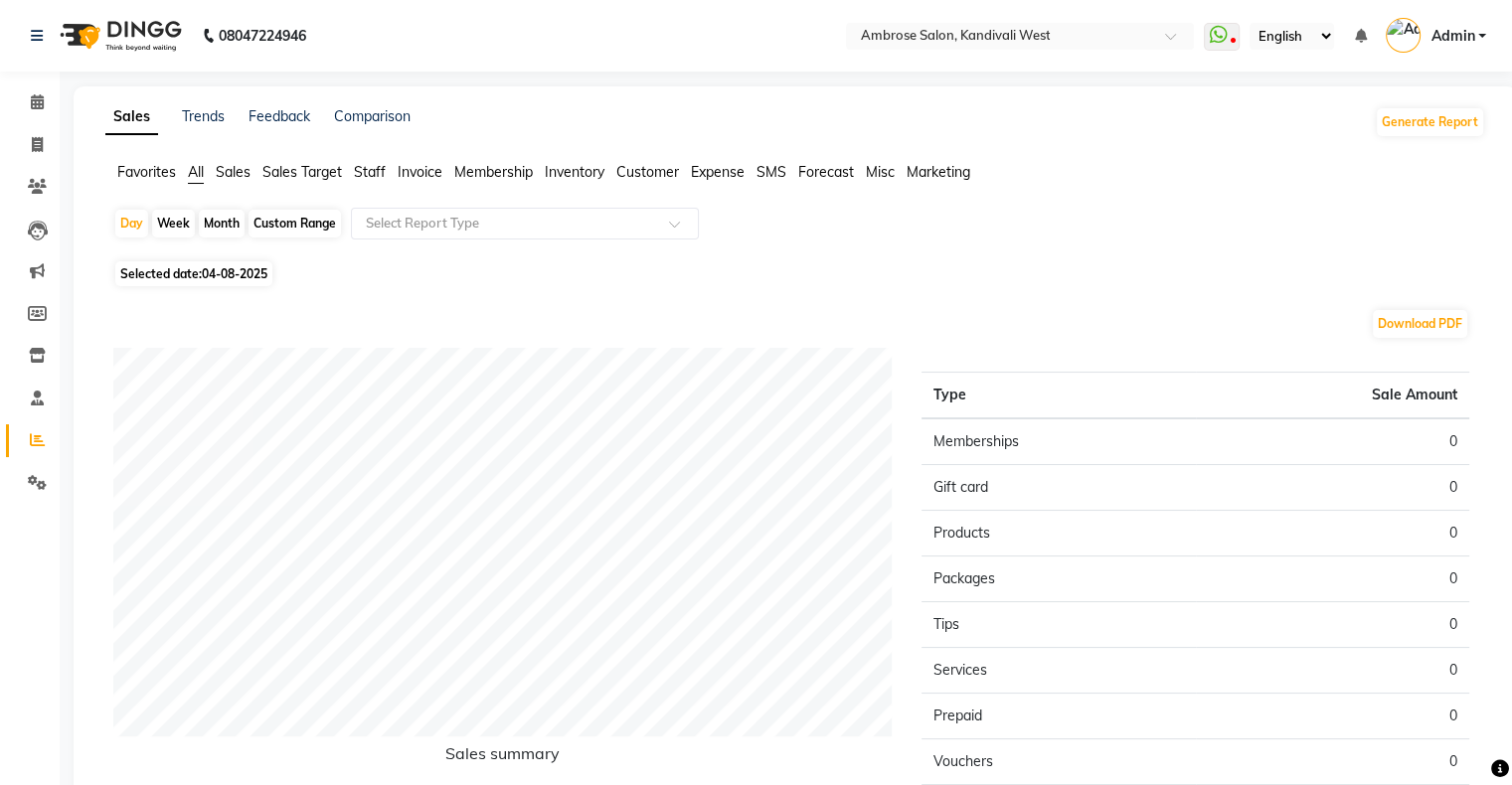 click on "Month" 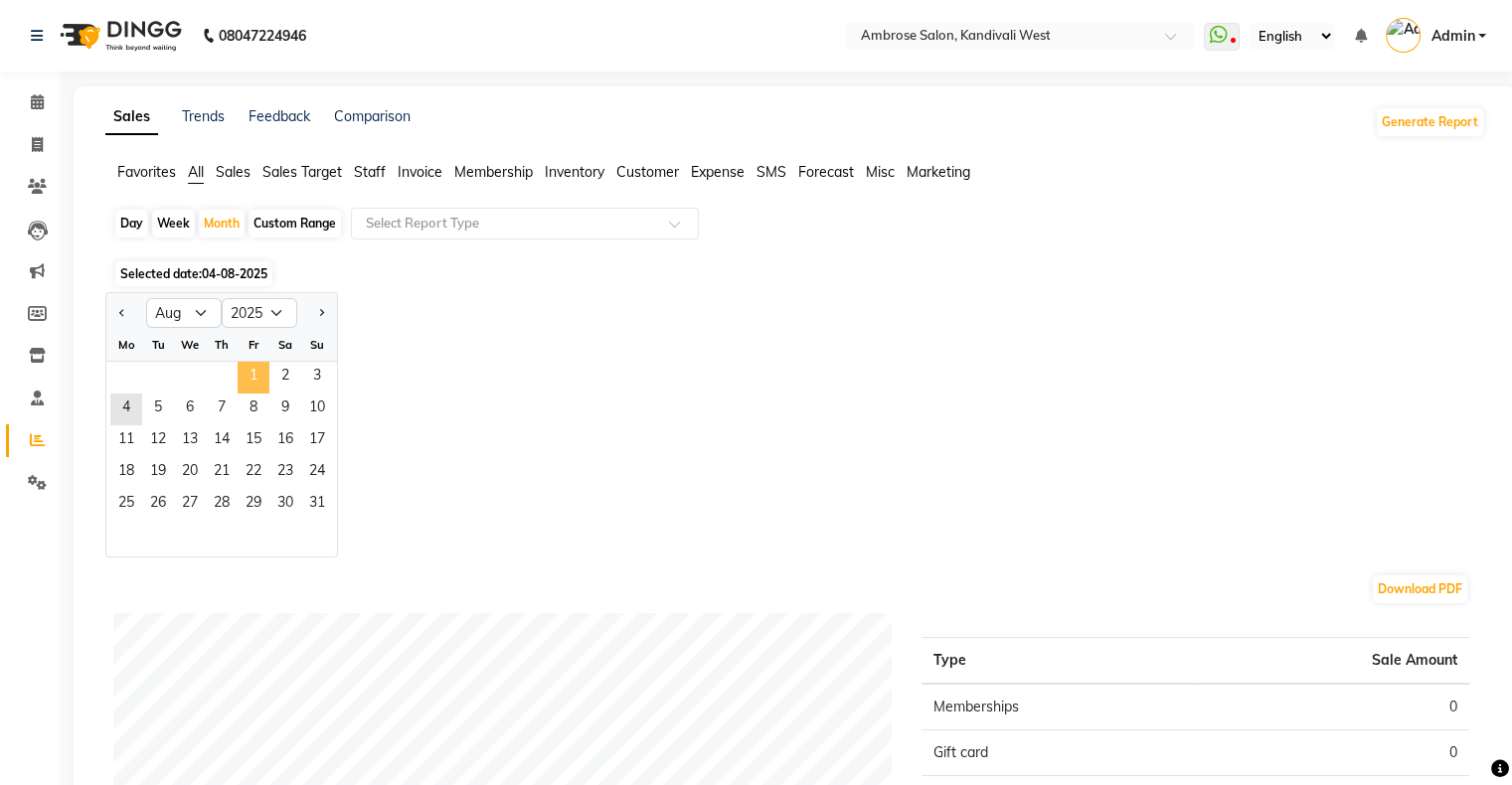 click on "1" 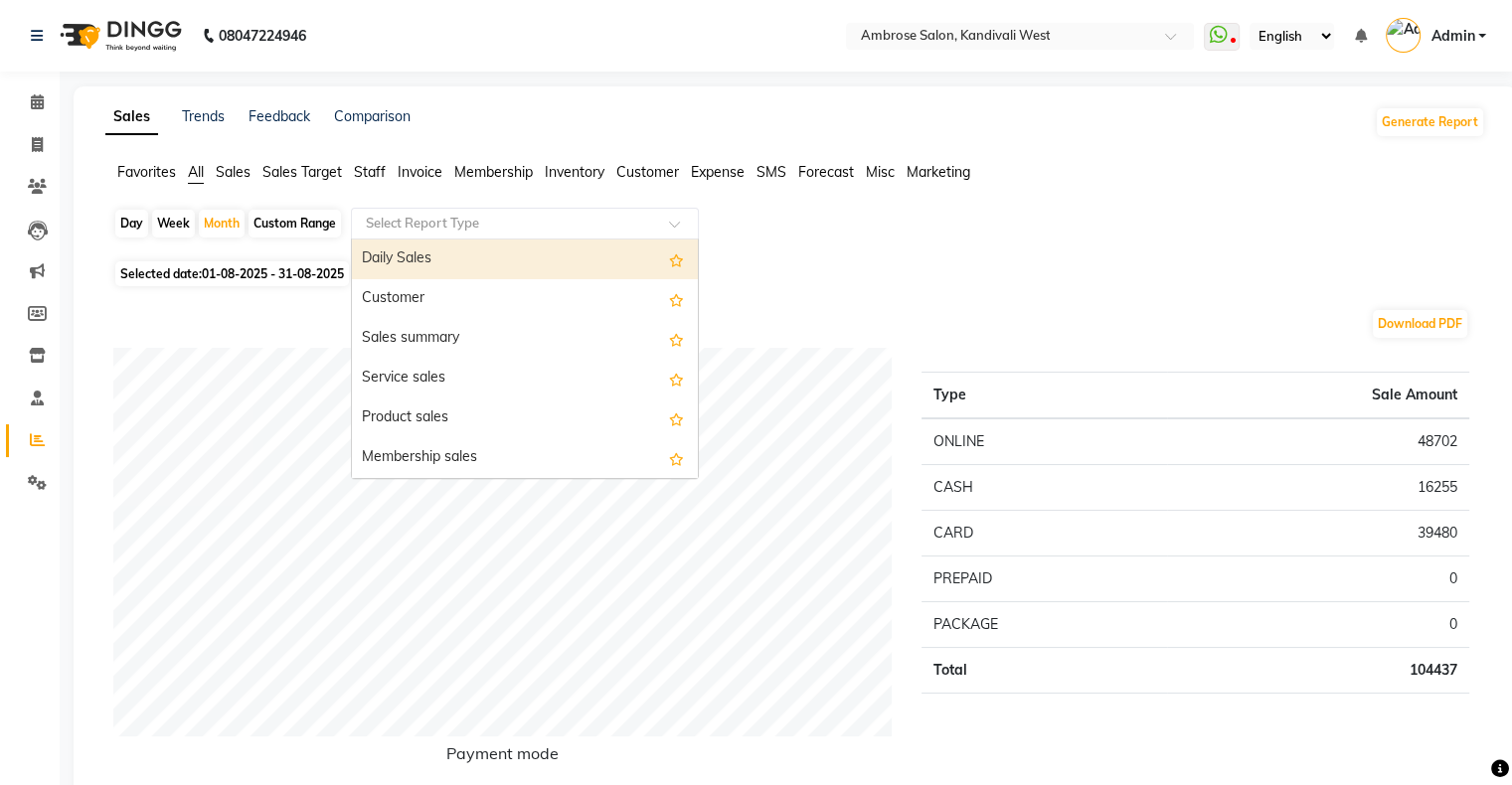 click 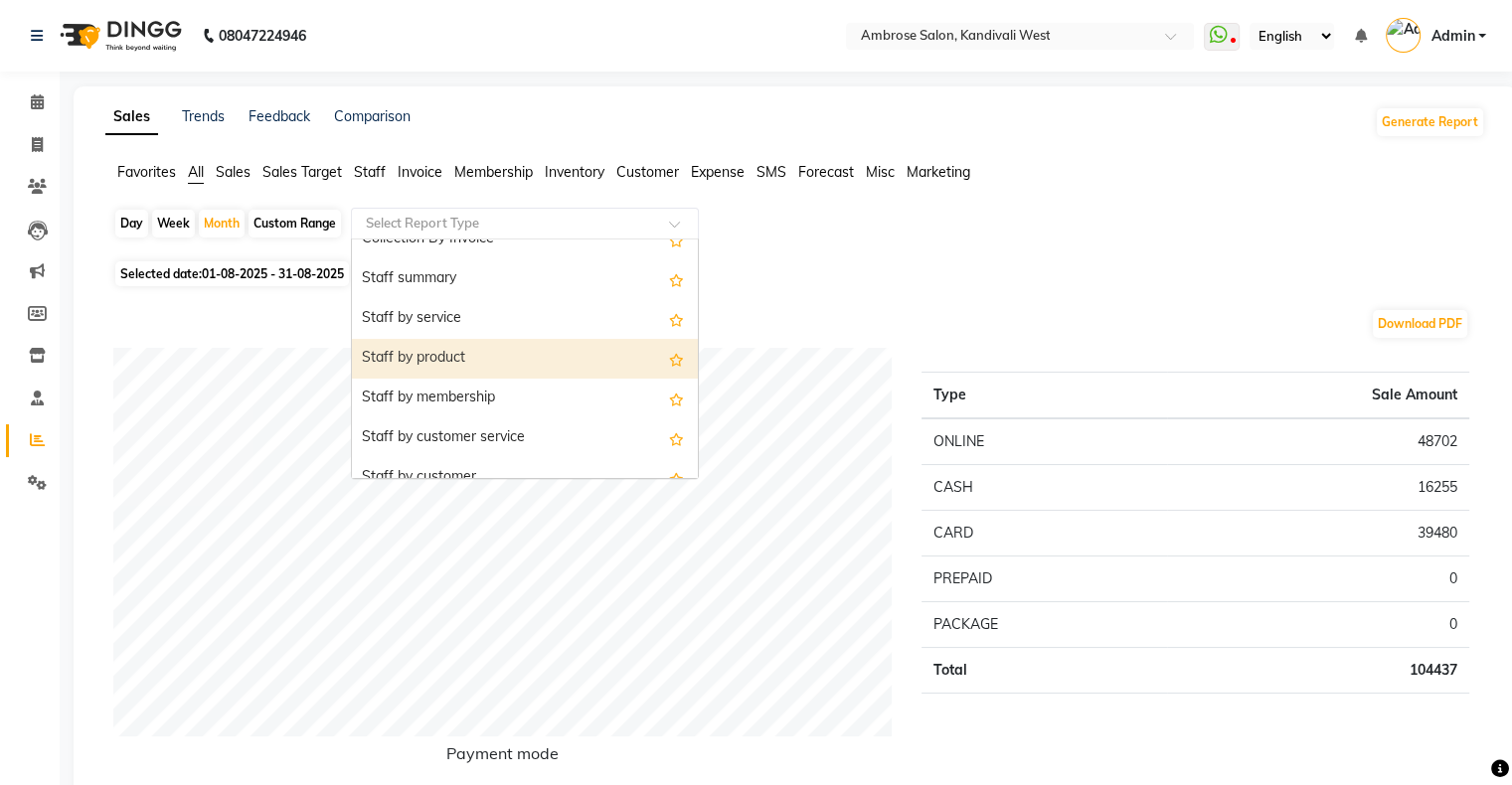 scroll, scrollTop: 696, scrollLeft: 0, axis: vertical 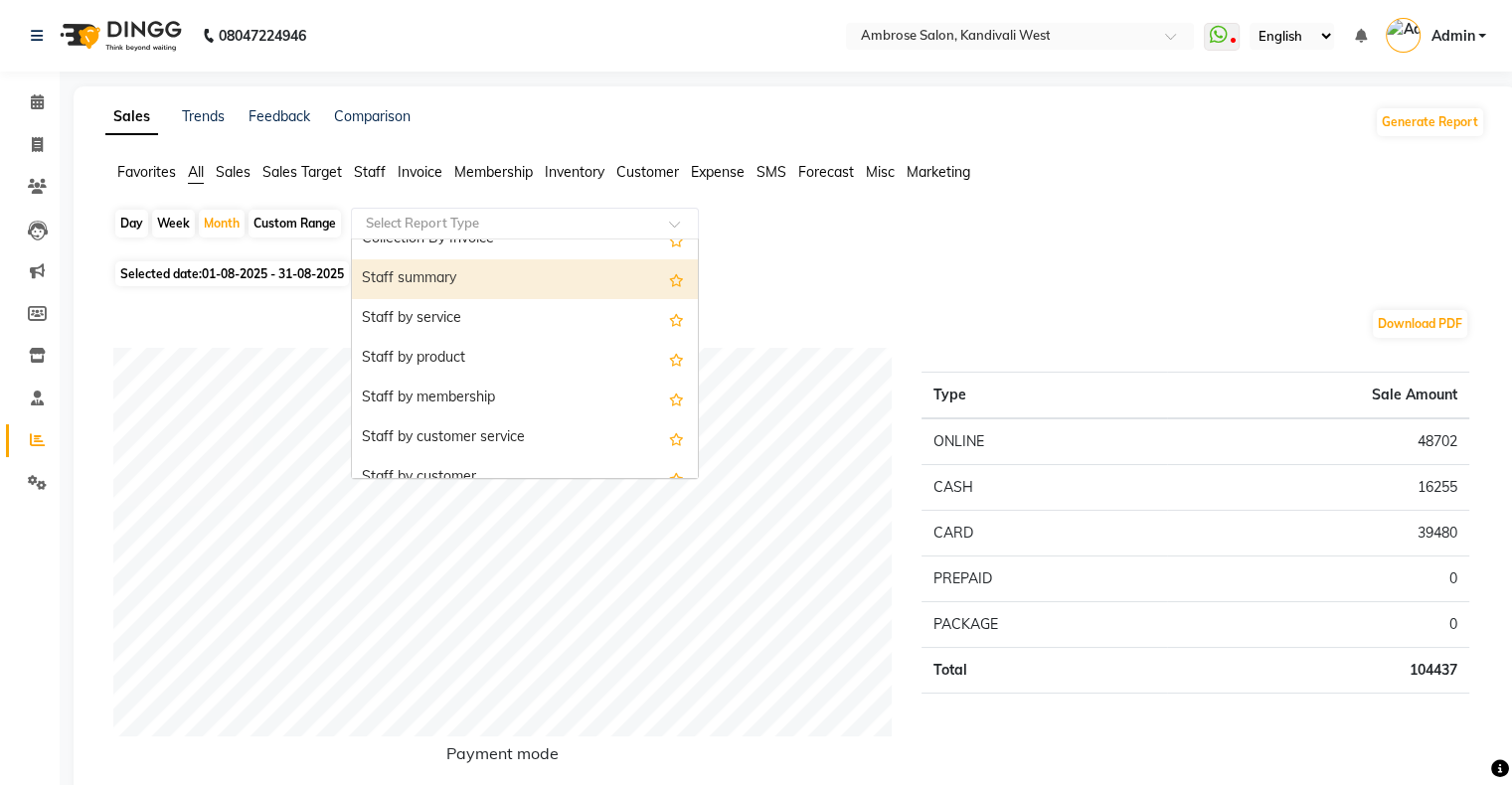 click on "Staff summary" at bounding box center [525, 279] 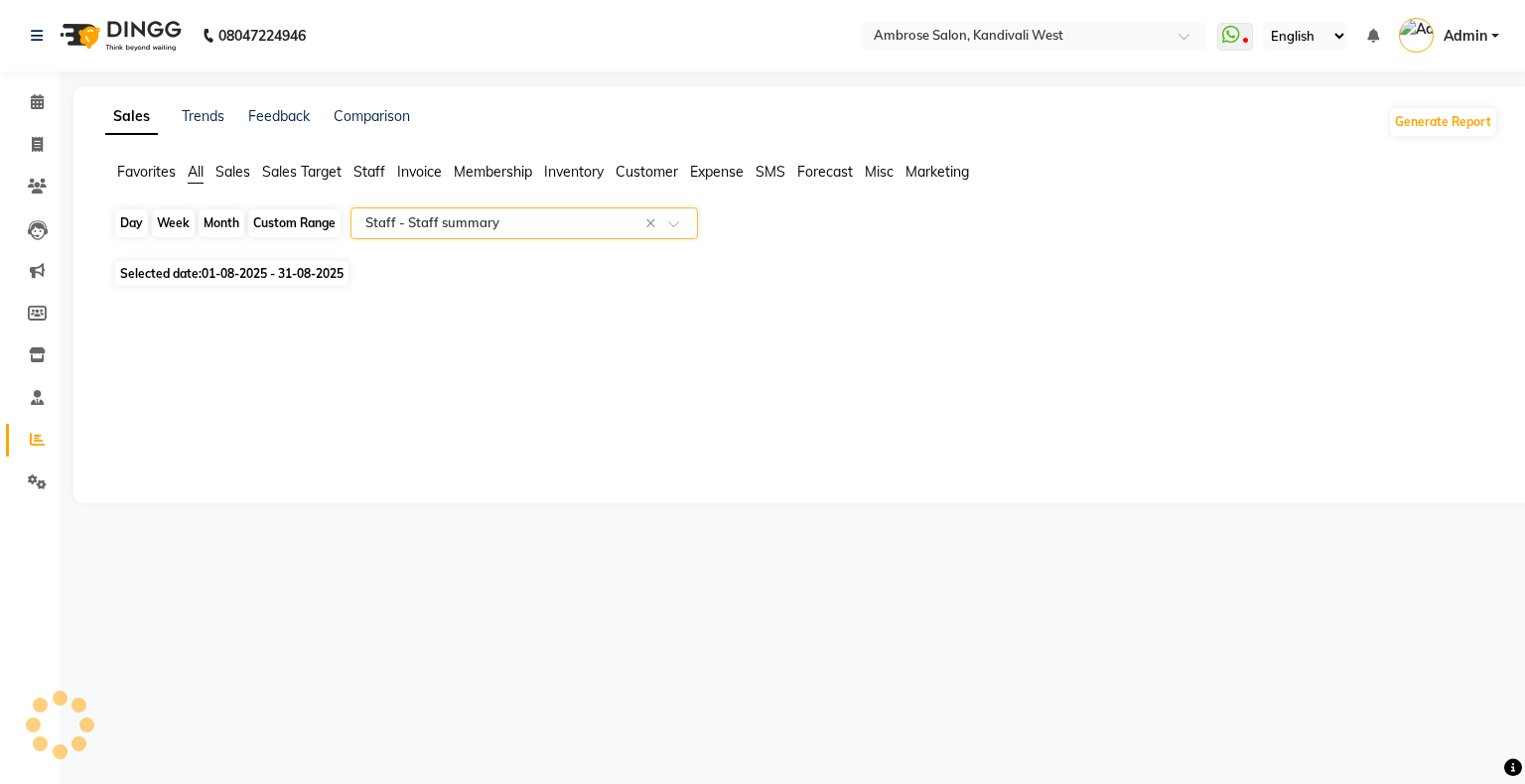 click on "Month" 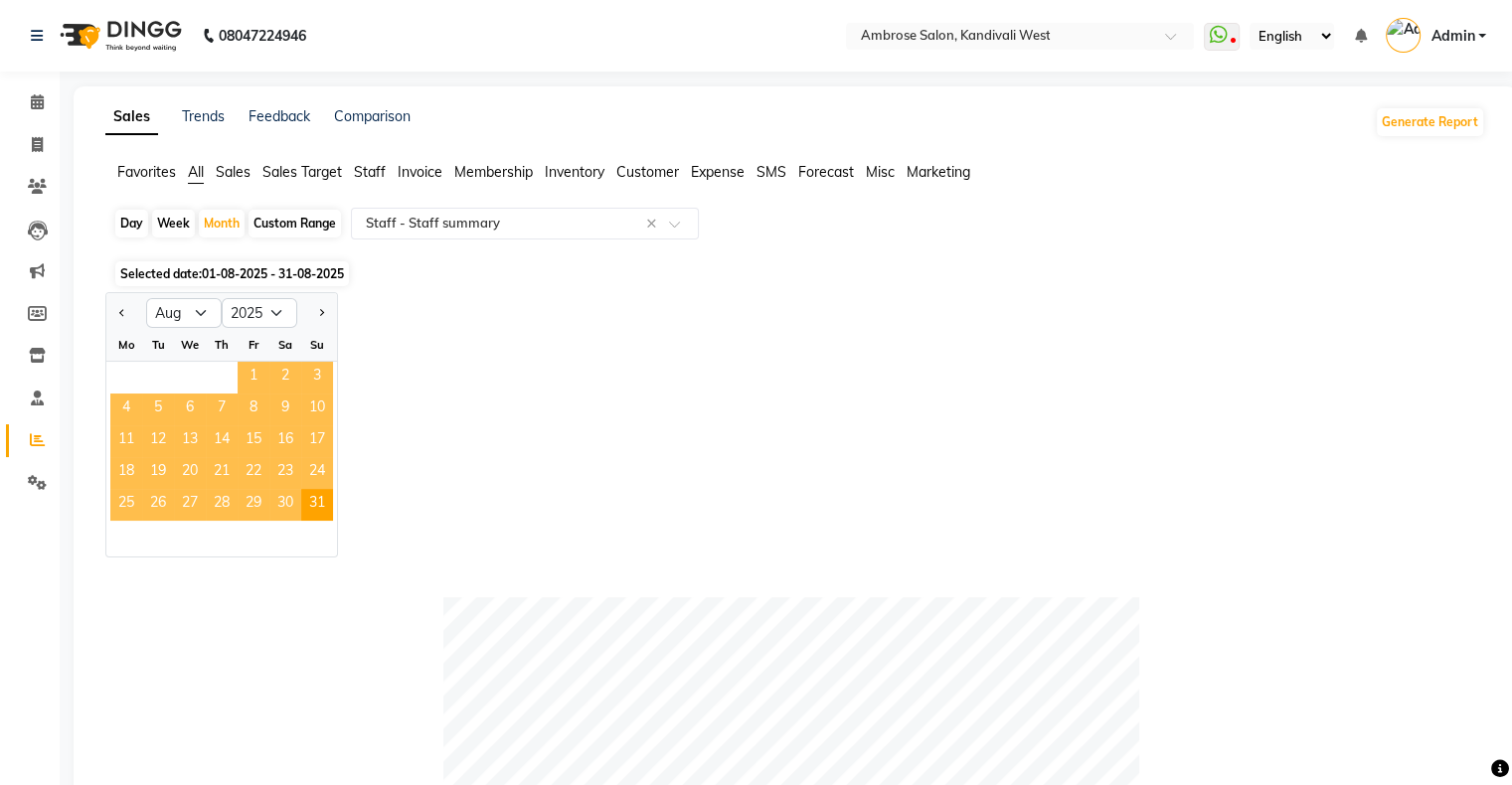 click on "1" 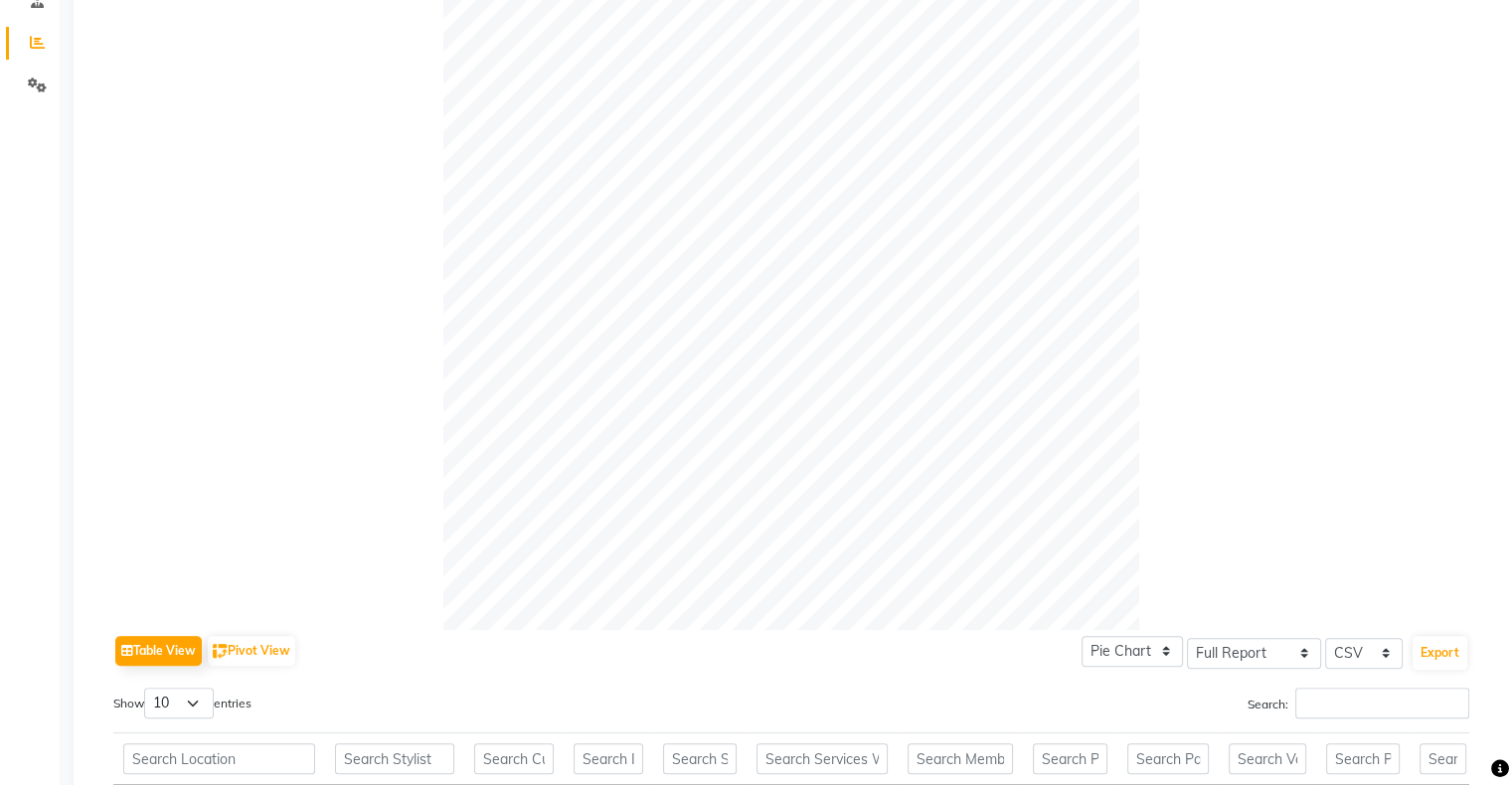 scroll, scrollTop: 795, scrollLeft: 0, axis: vertical 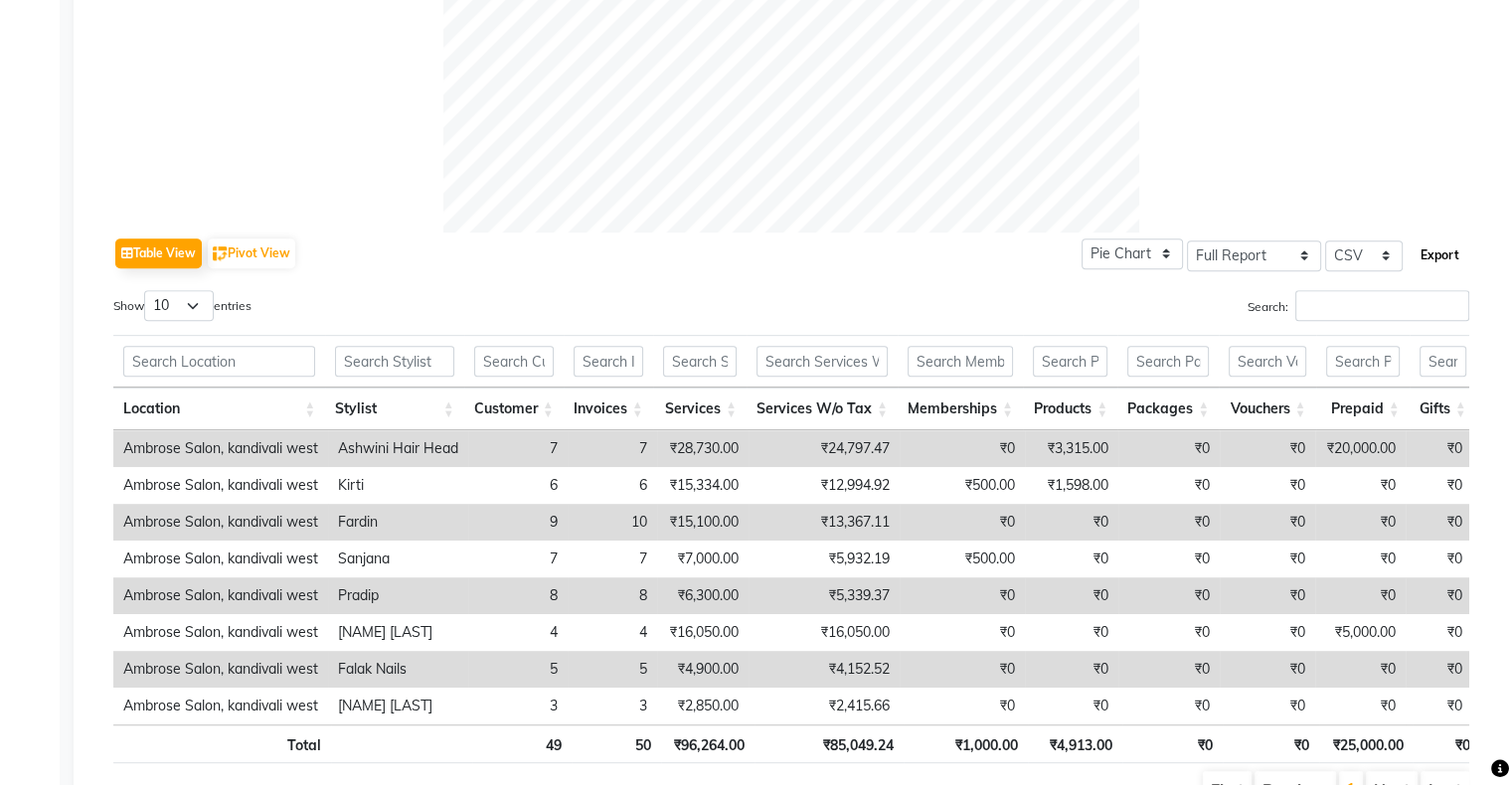 click on "Export" 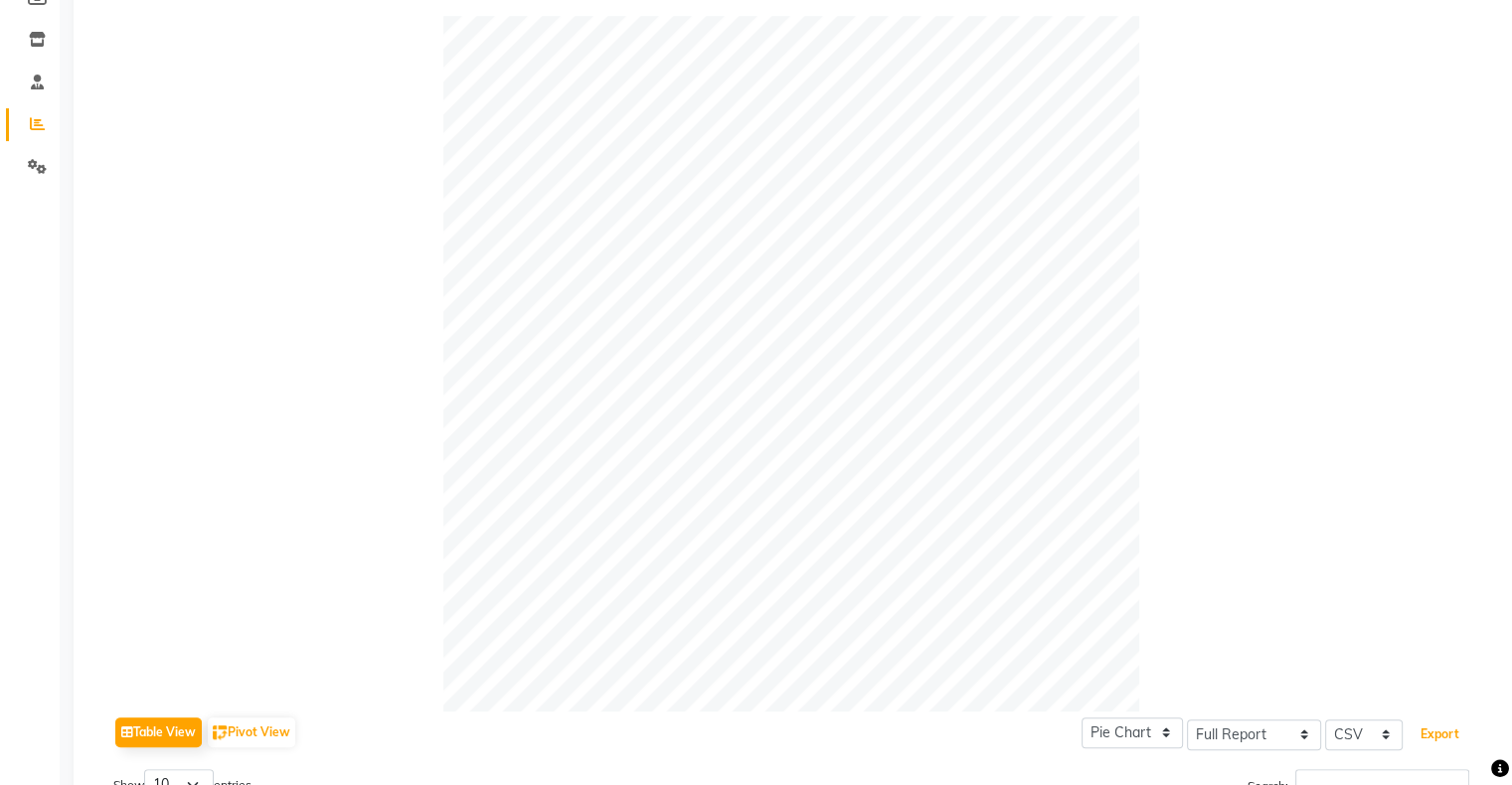 scroll, scrollTop: 0, scrollLeft: 0, axis: both 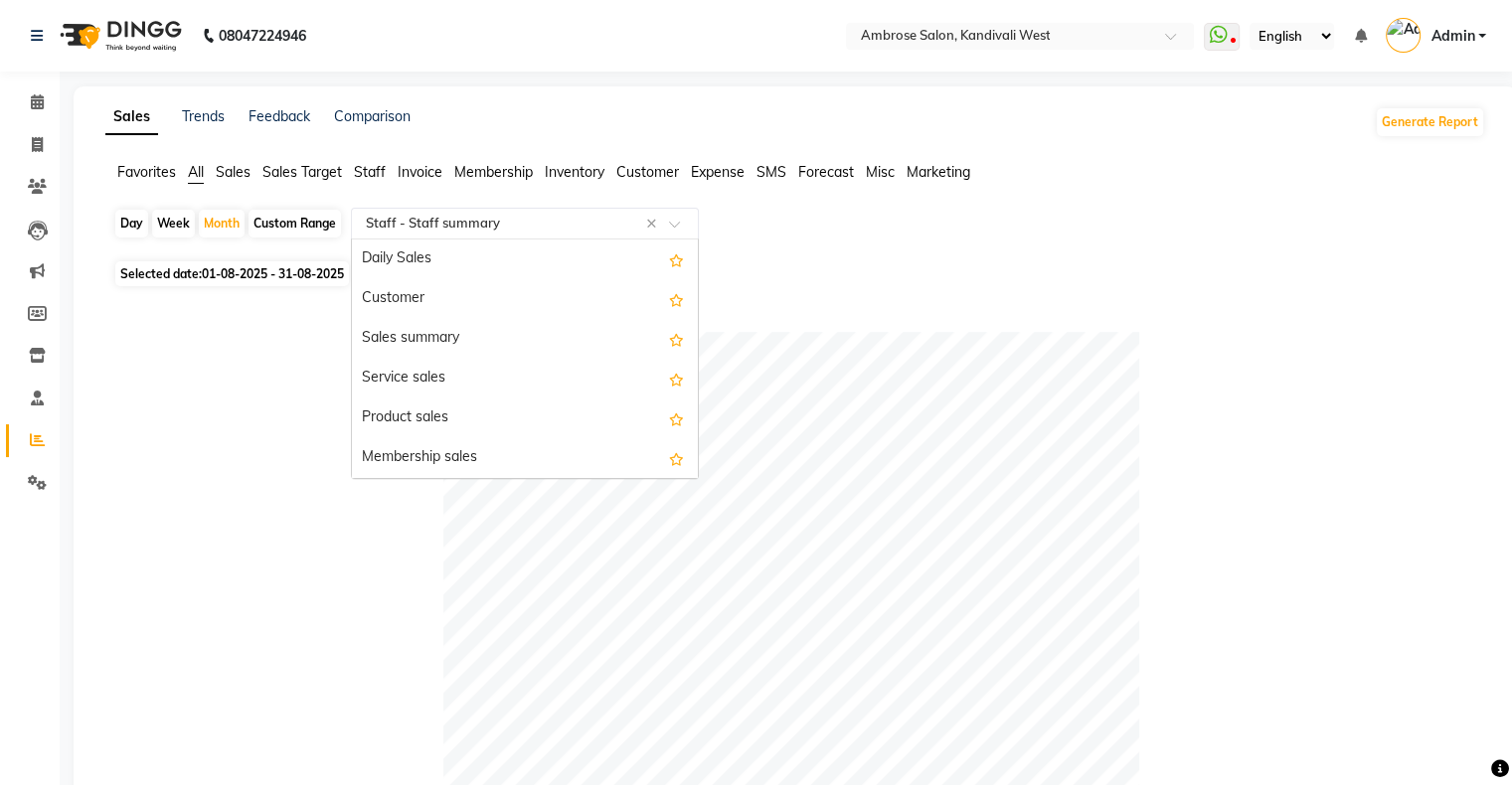 click 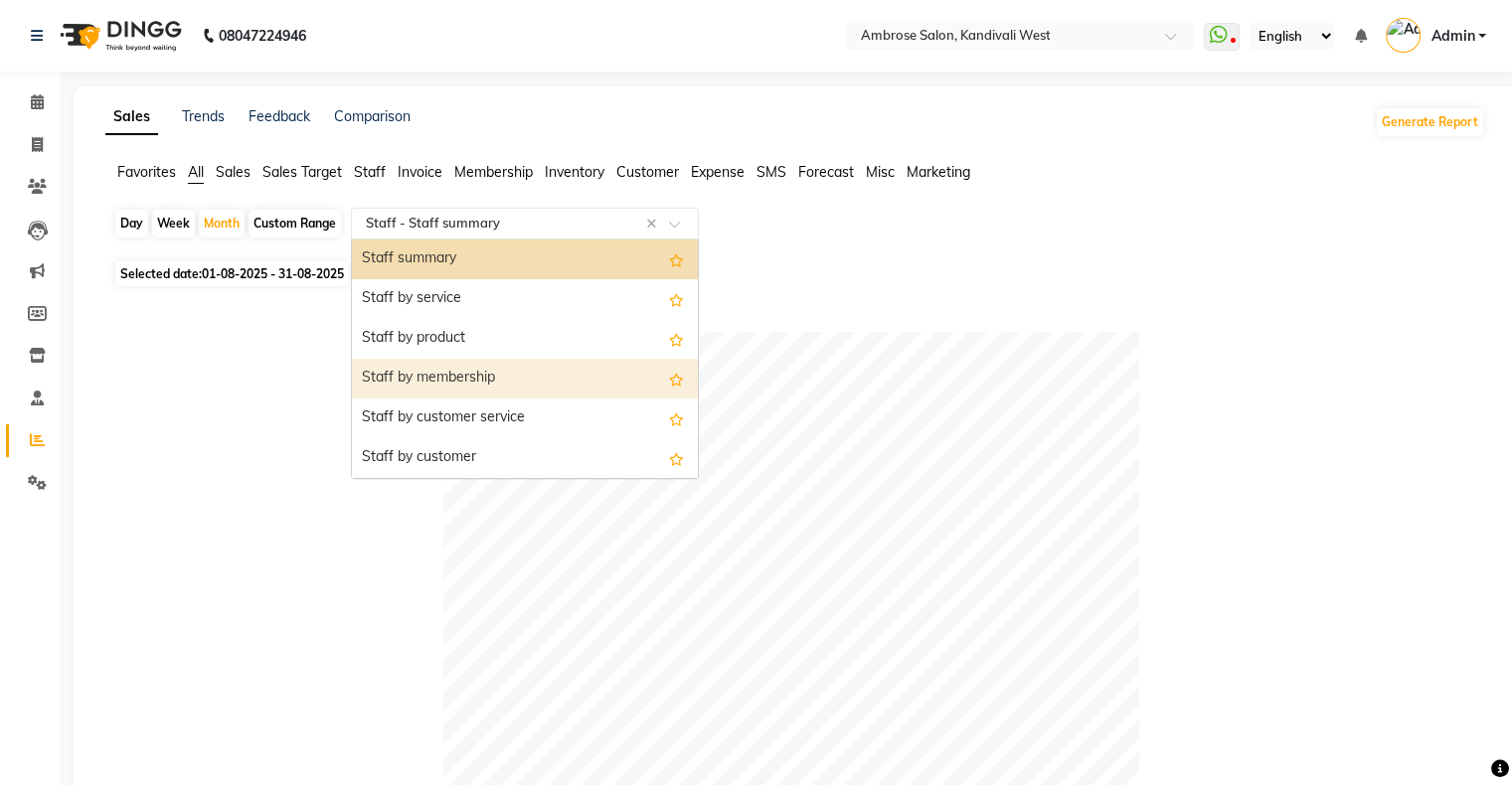 click on "Staff by membership" at bounding box center (525, 379) 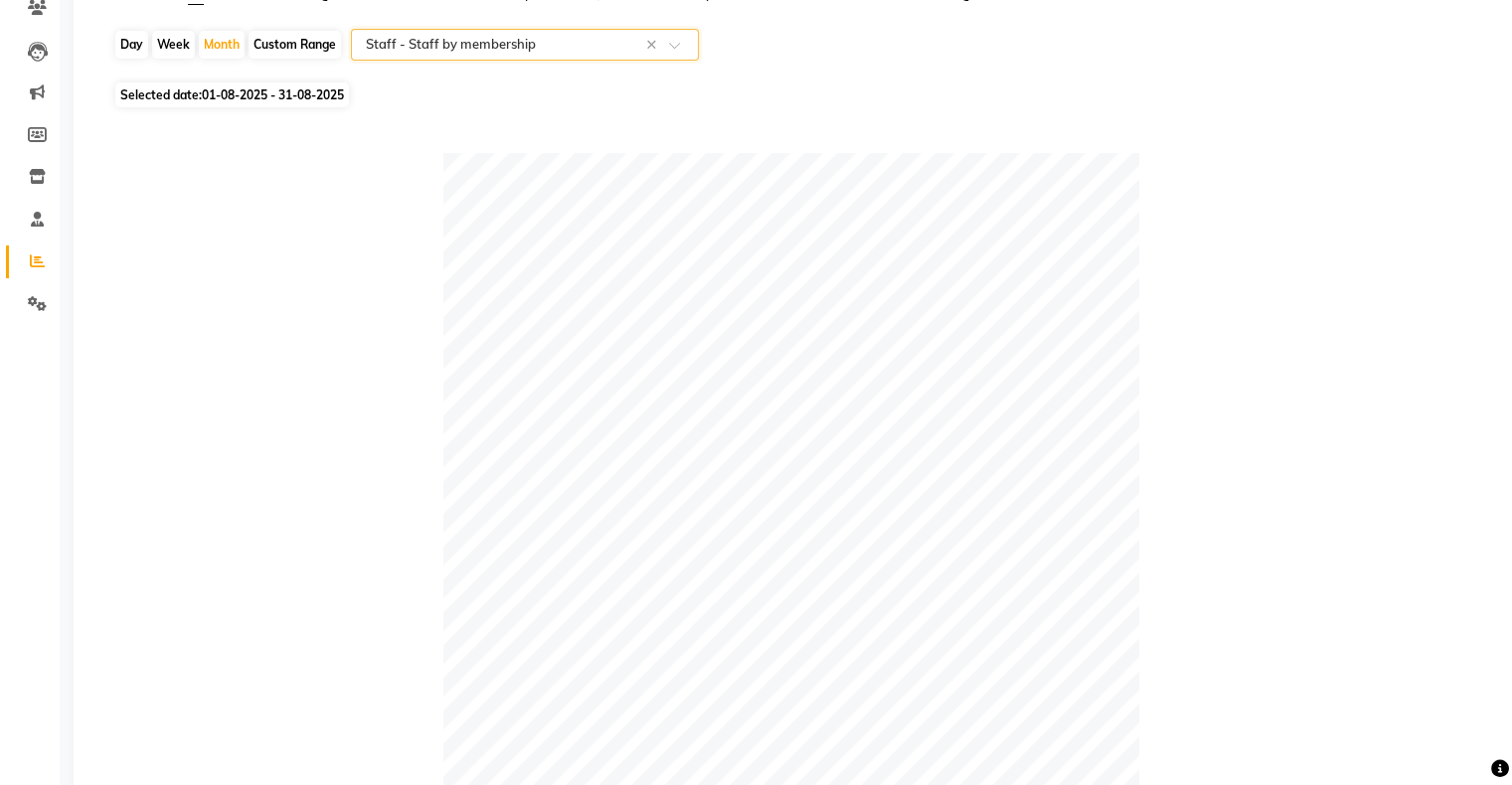 scroll, scrollTop: 0, scrollLeft: 0, axis: both 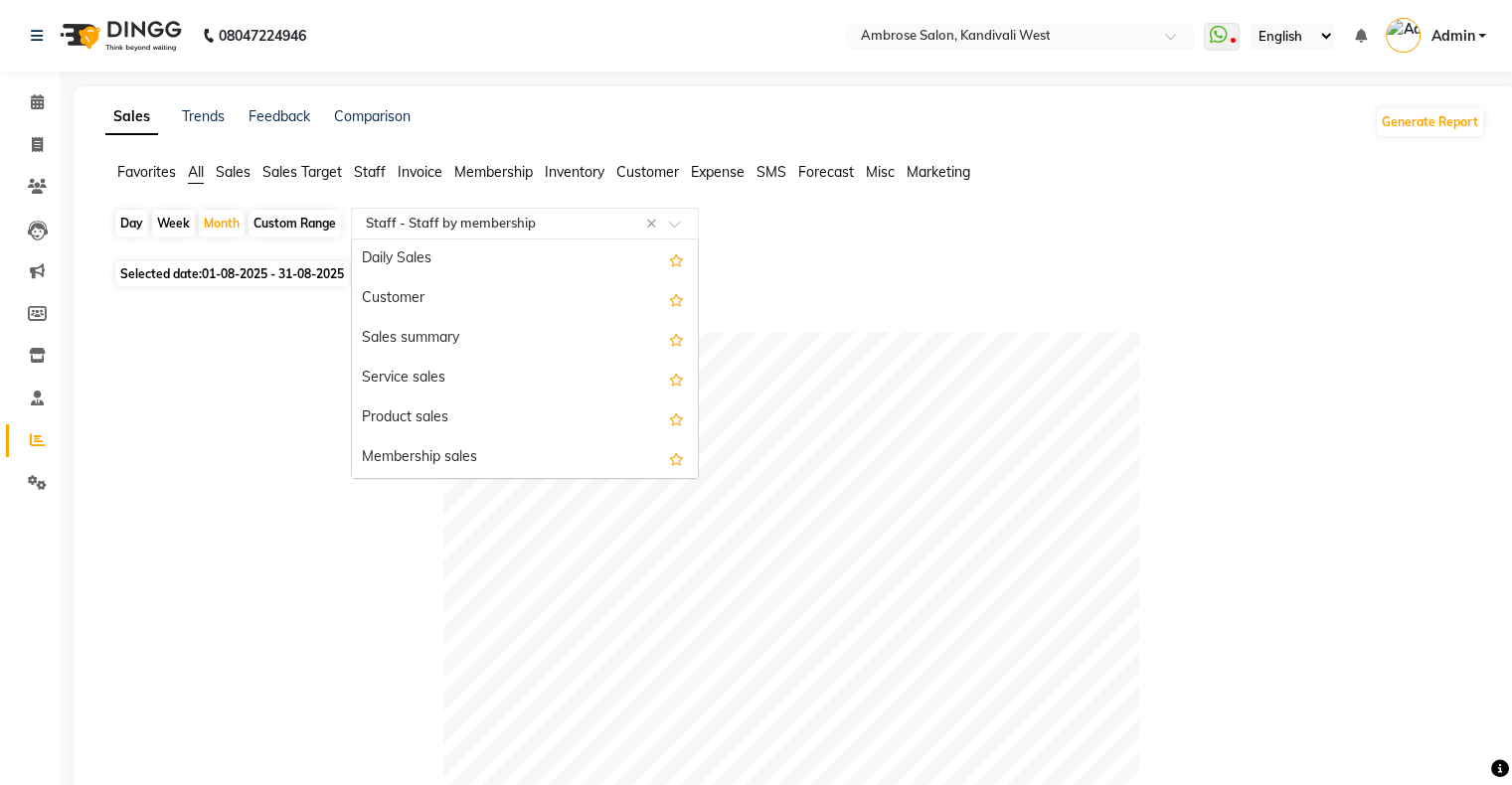 click 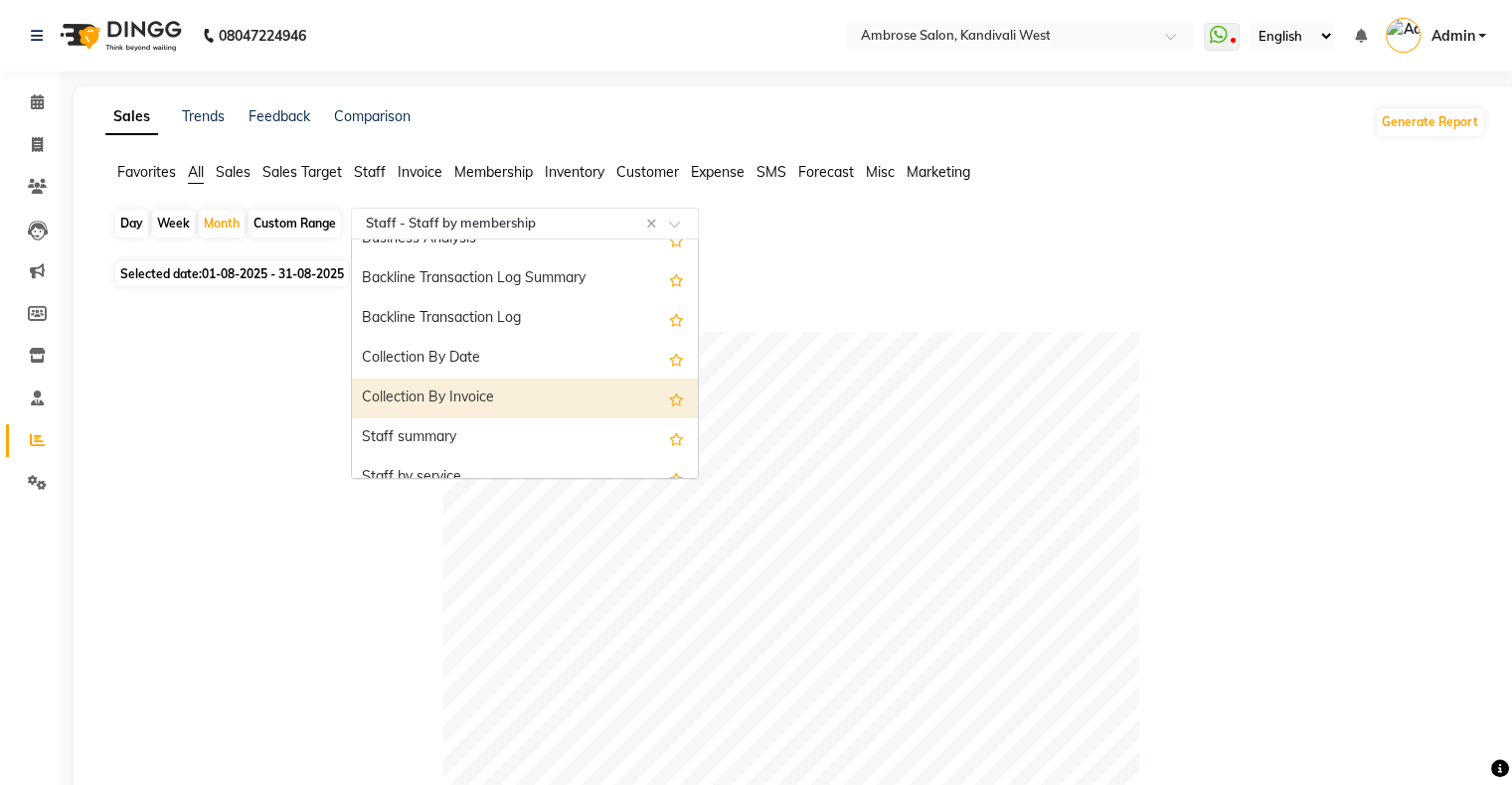 scroll, scrollTop: 636, scrollLeft: 0, axis: vertical 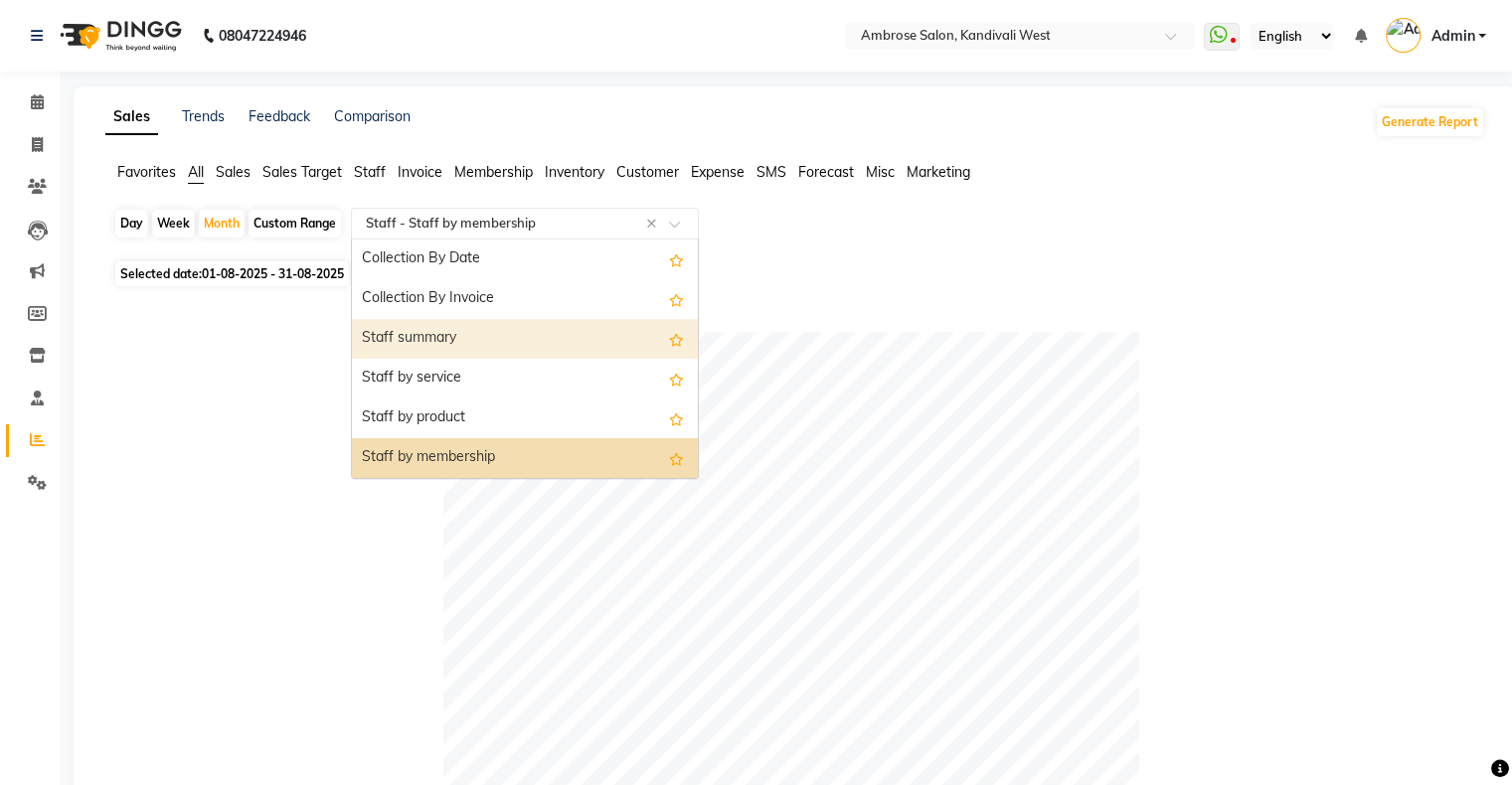 click on "Staff summary" at bounding box center (525, 339) 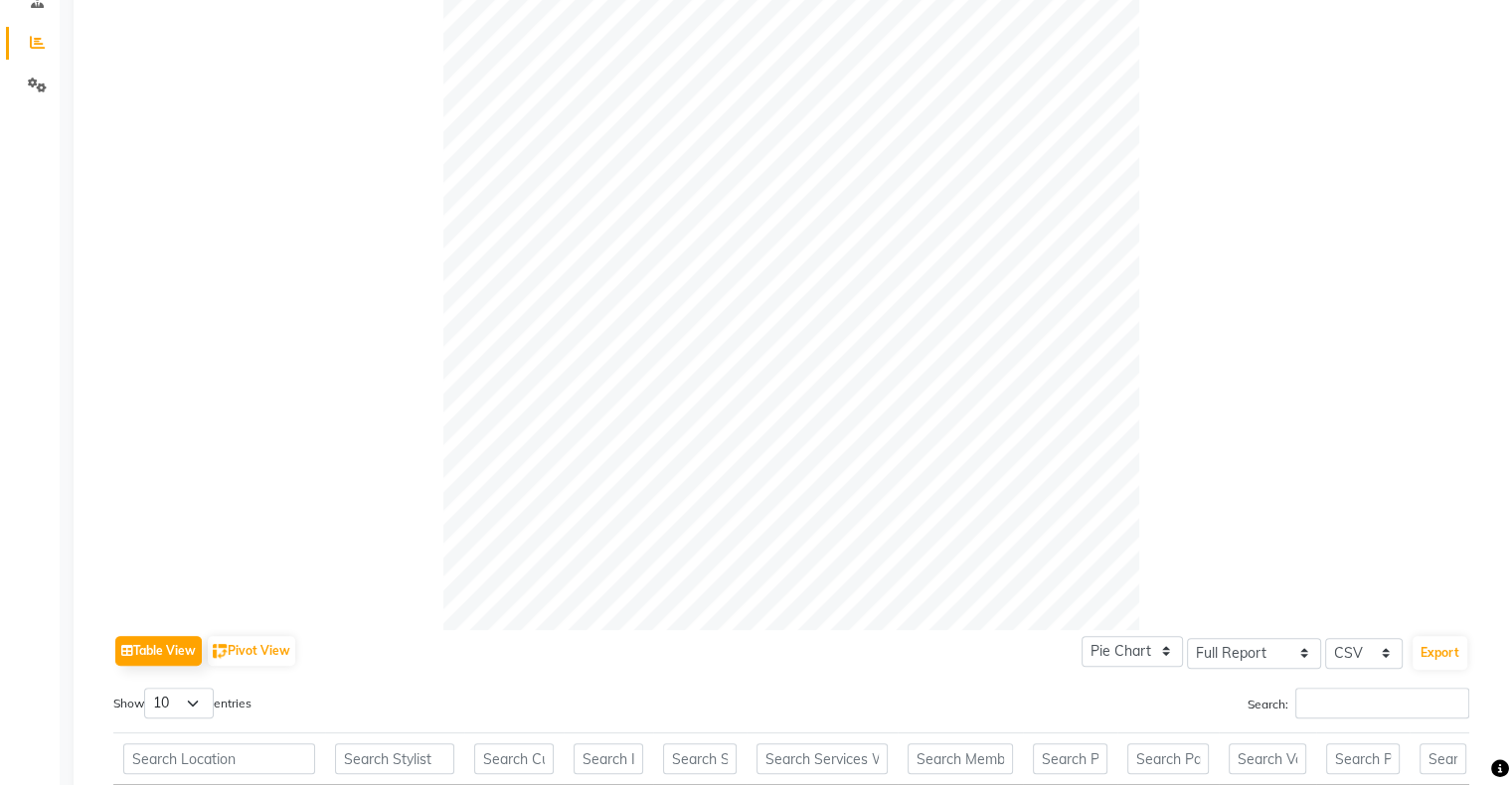 scroll, scrollTop: 894, scrollLeft: 0, axis: vertical 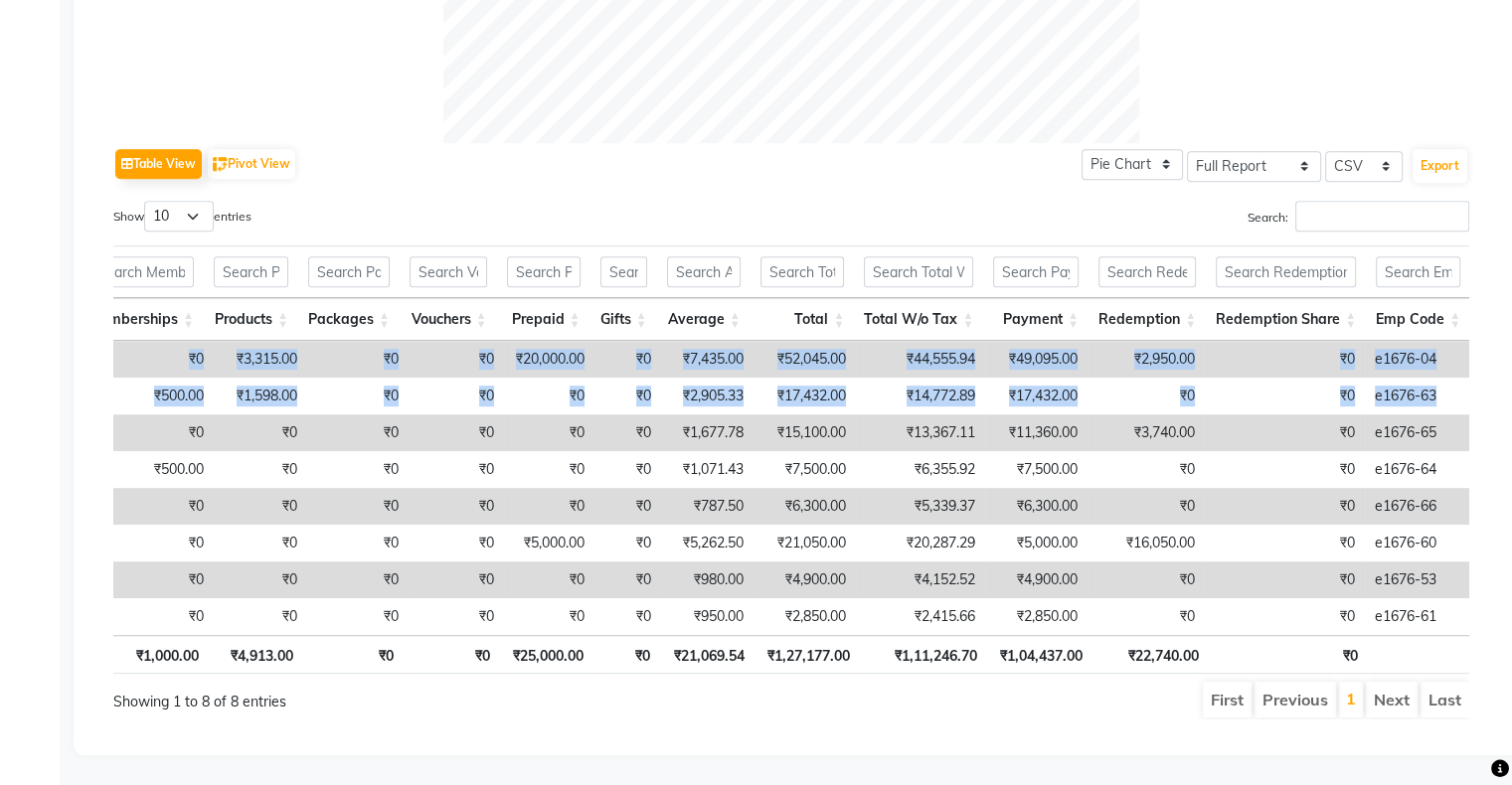 drag, startPoint x: 660, startPoint y: 413, endPoint x: 1492, endPoint y: 418, distance: 832.01502 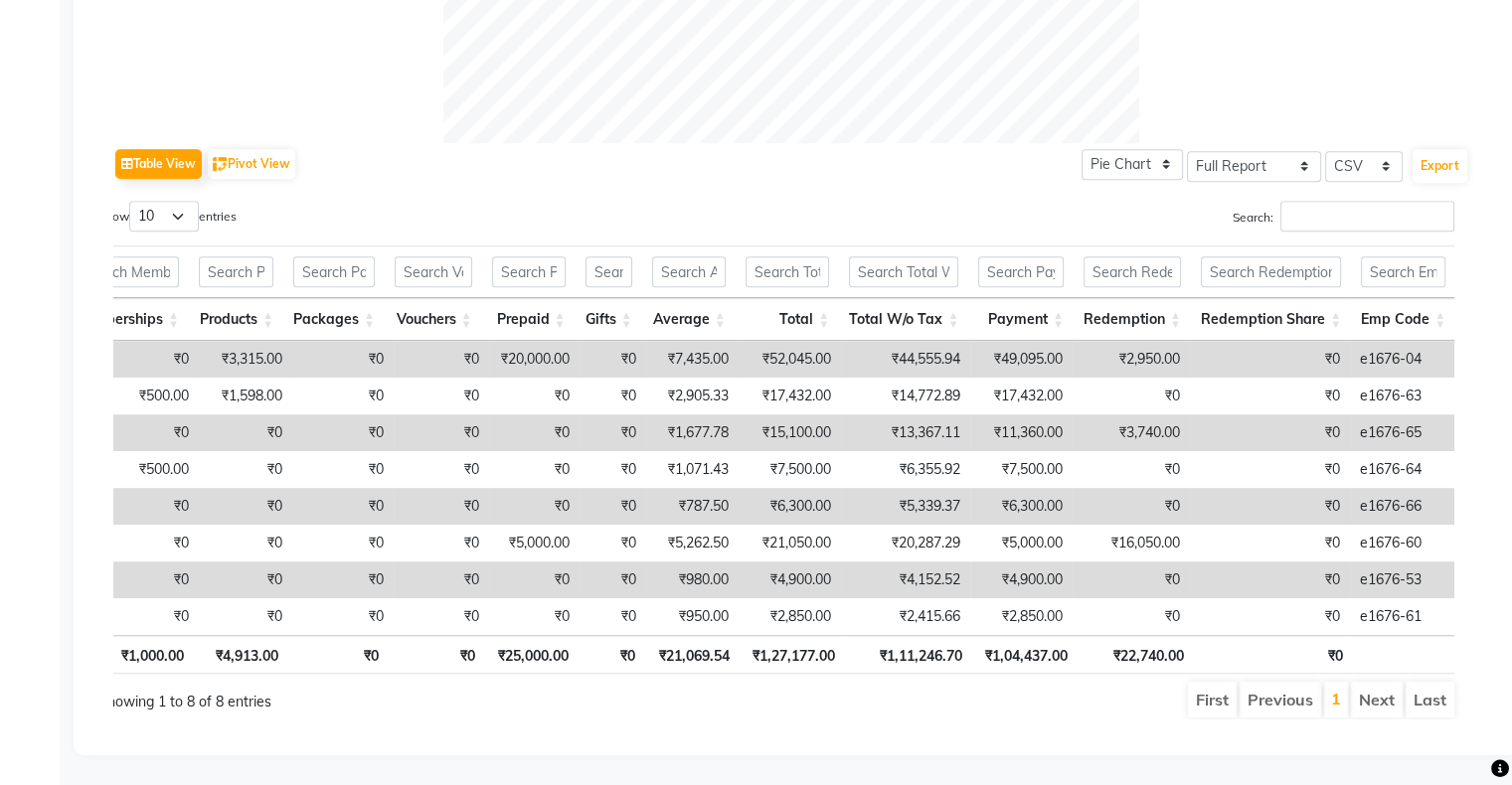 click on "Table View   Pivot View  Pie Chart Bar Chart Select Full Report Filtered Report Select CSV PDF  Export" 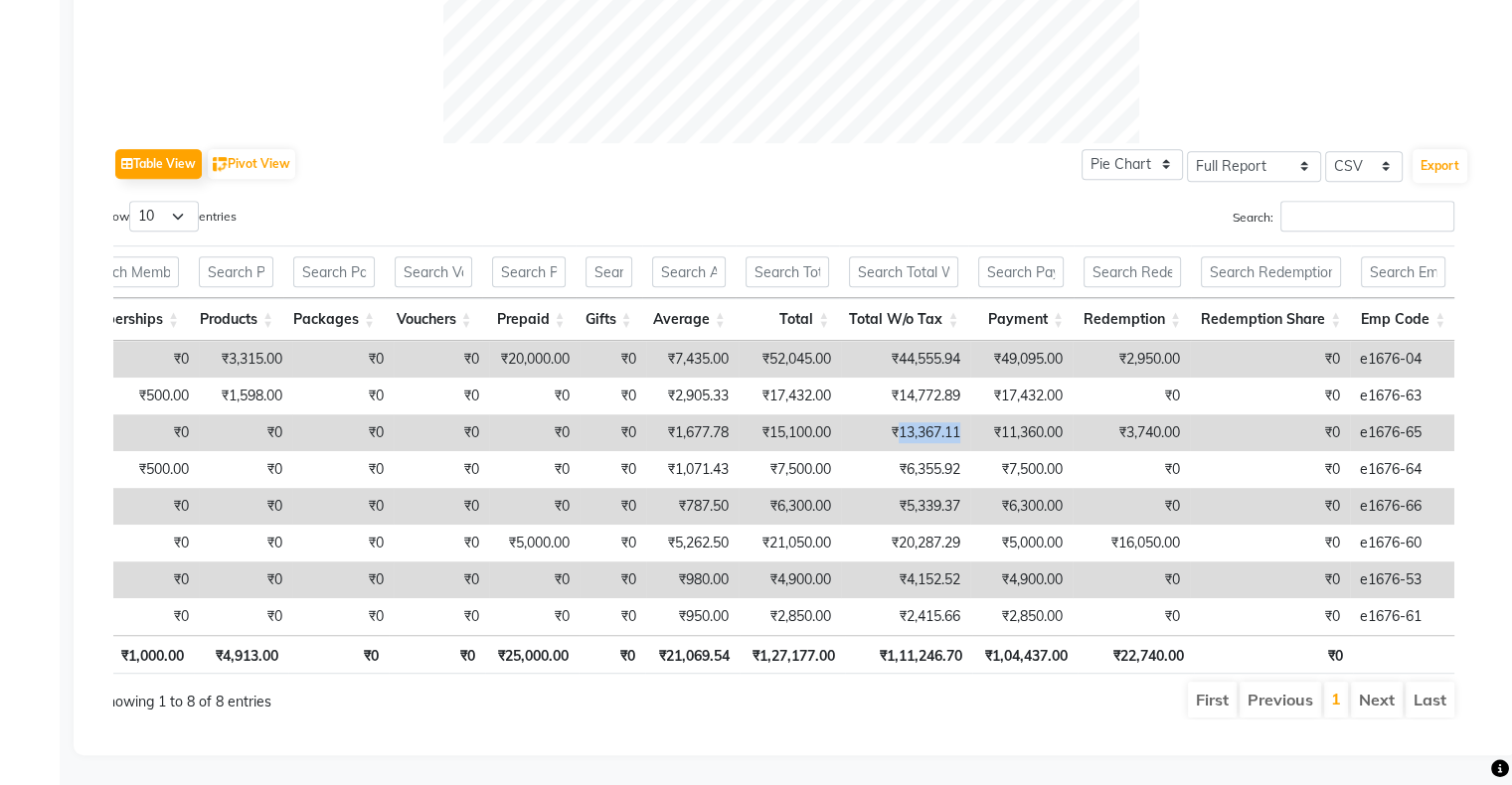 drag, startPoint x: 895, startPoint y: 423, endPoint x: 971, endPoint y: 427, distance: 76.10519 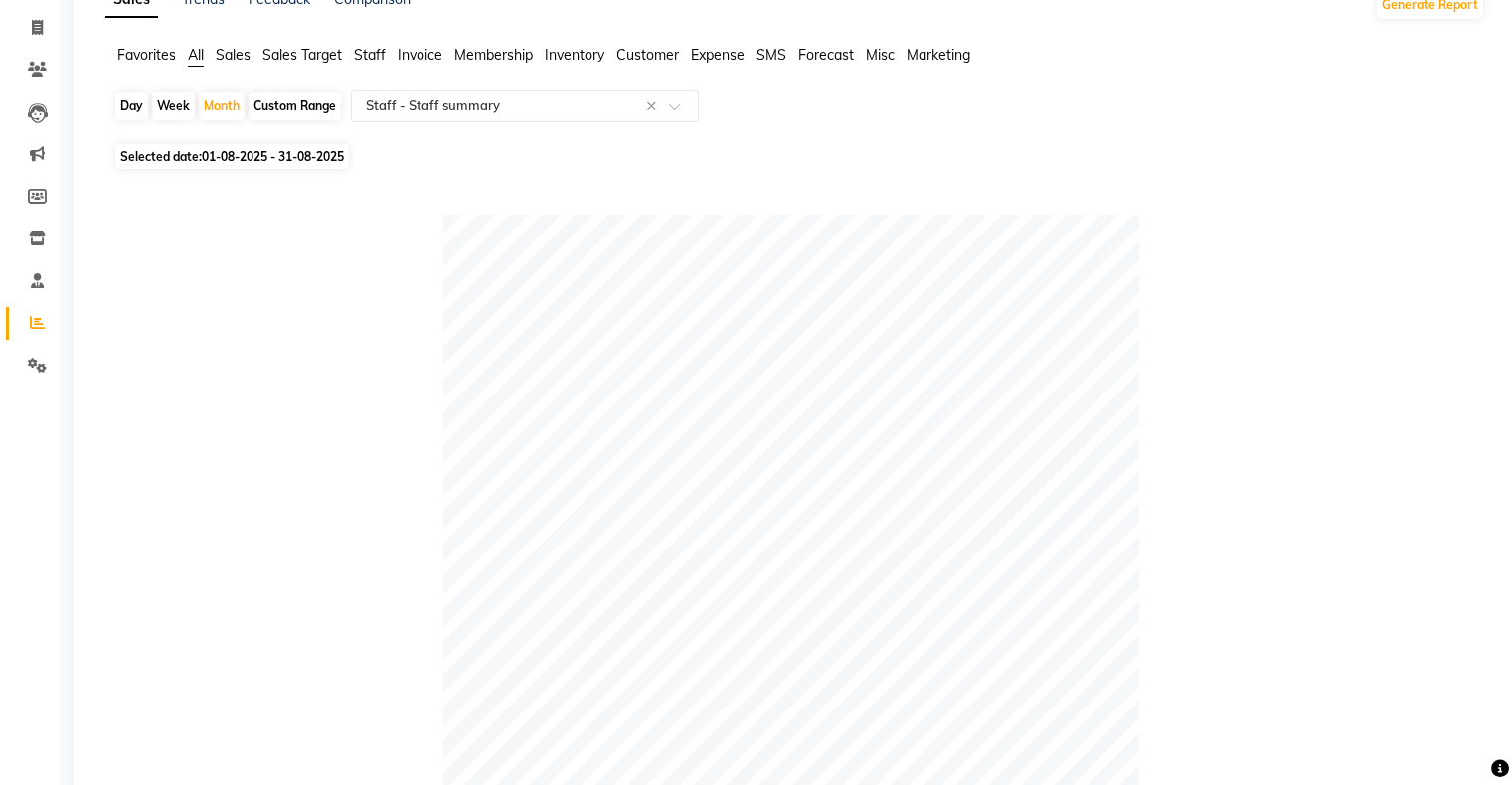 scroll, scrollTop: 0, scrollLeft: 0, axis: both 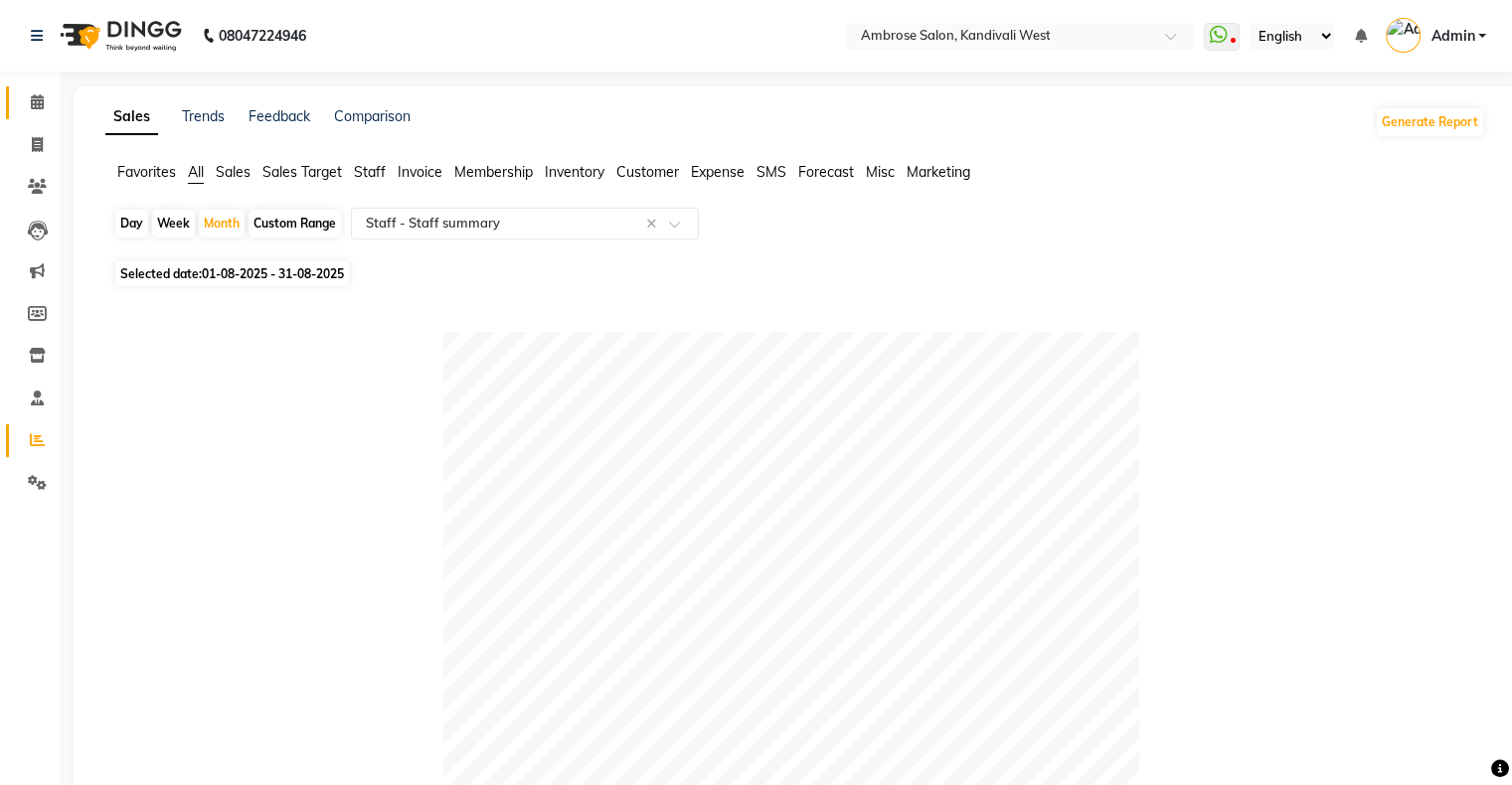 click 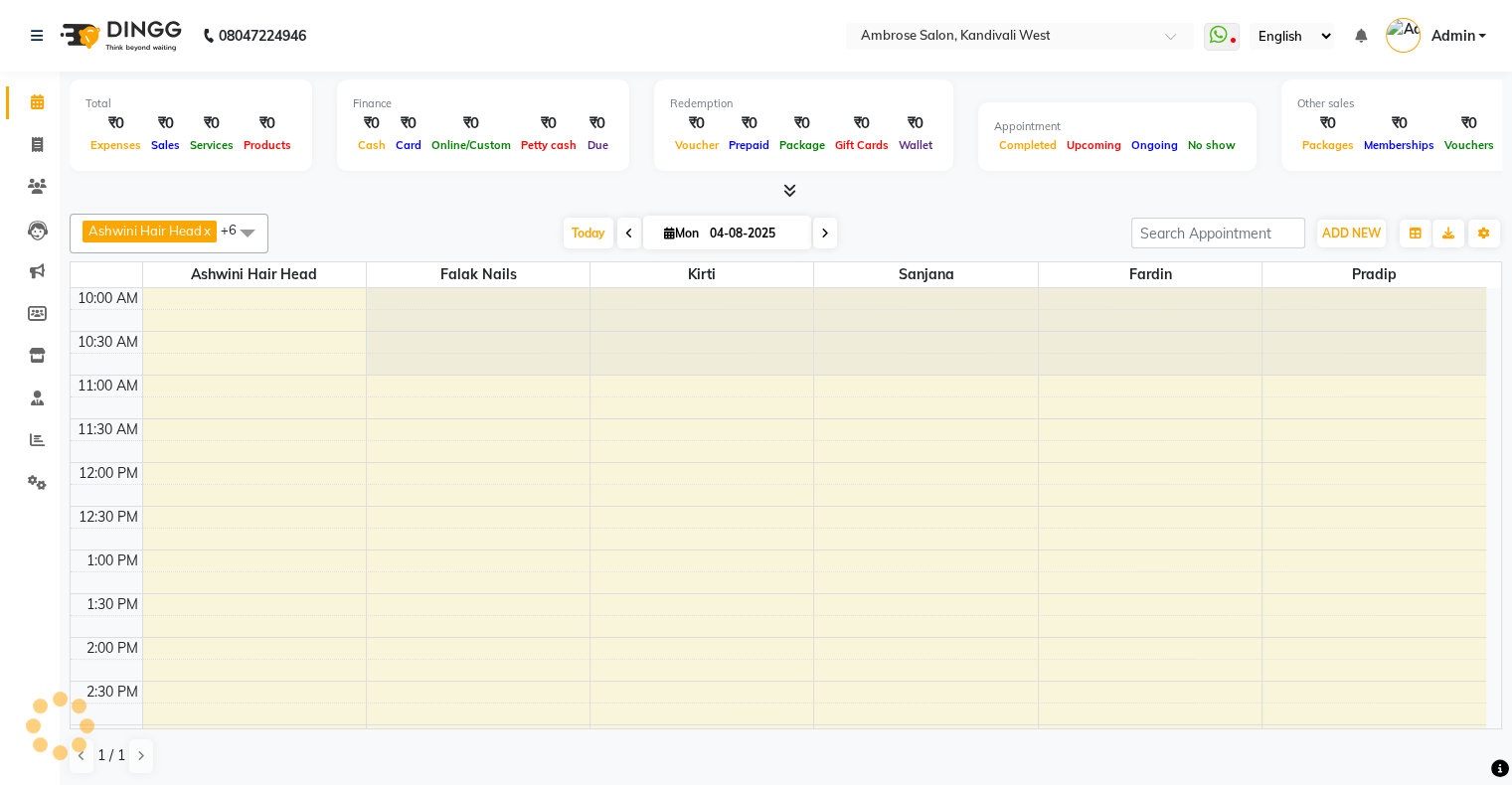 scroll, scrollTop: 0, scrollLeft: 0, axis: both 